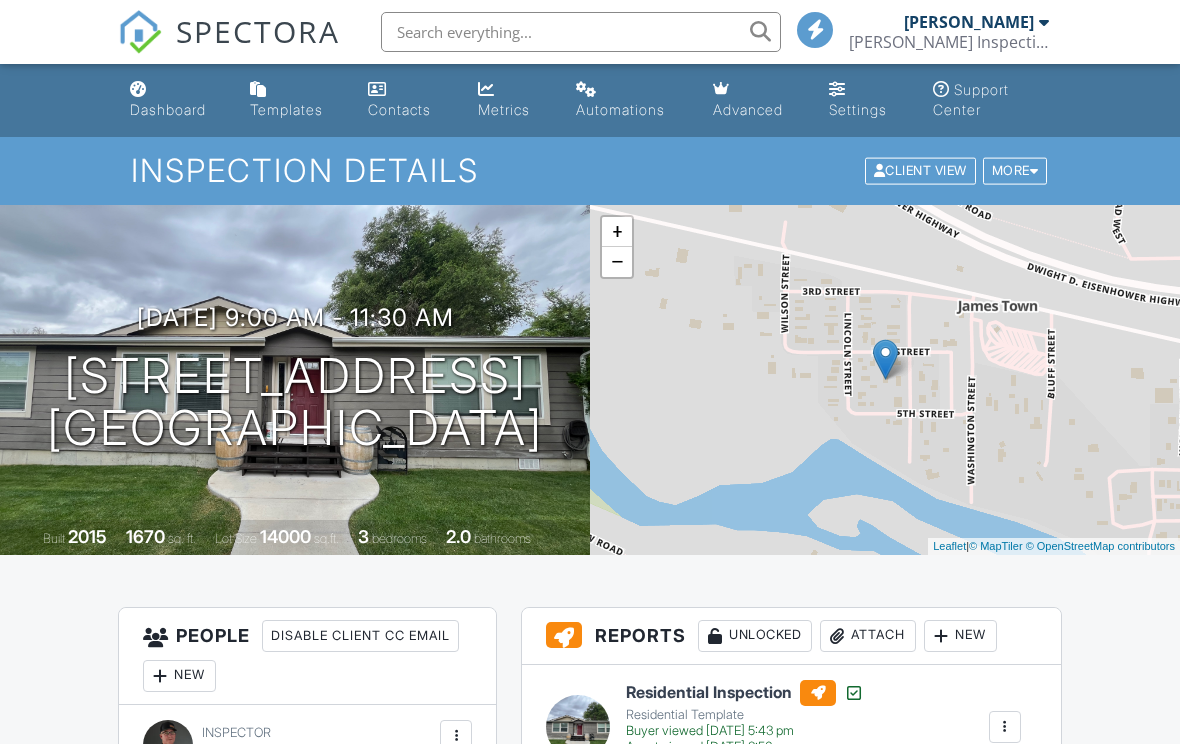 click on "[PERSON_NAME] Inspections and Repair" at bounding box center (949, 42) 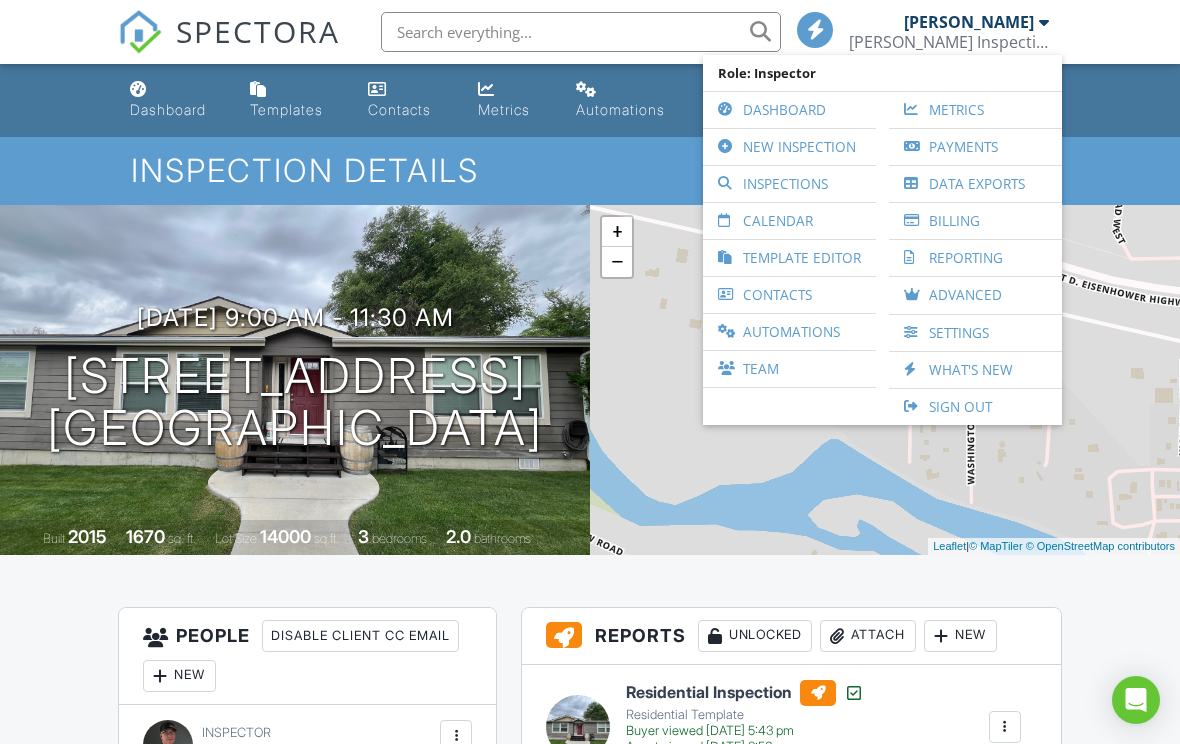 click on "[PERSON_NAME]" at bounding box center [969, 22] 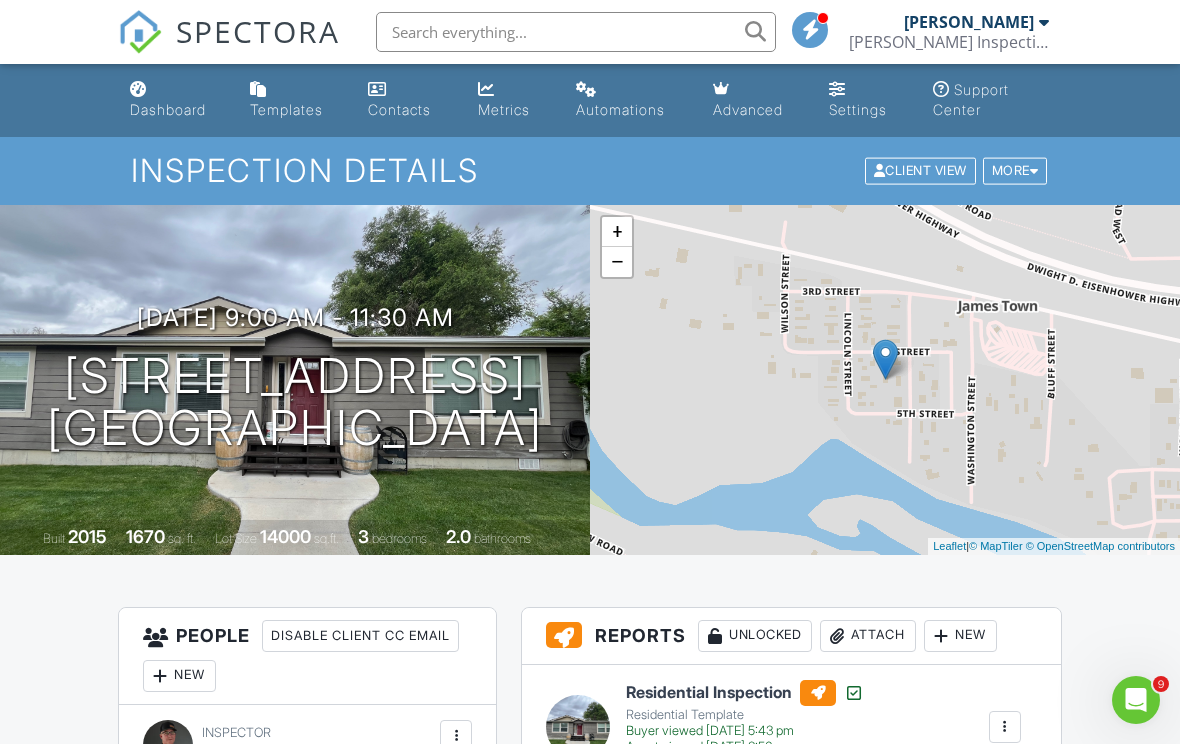 scroll, scrollTop: 0, scrollLeft: 0, axis: both 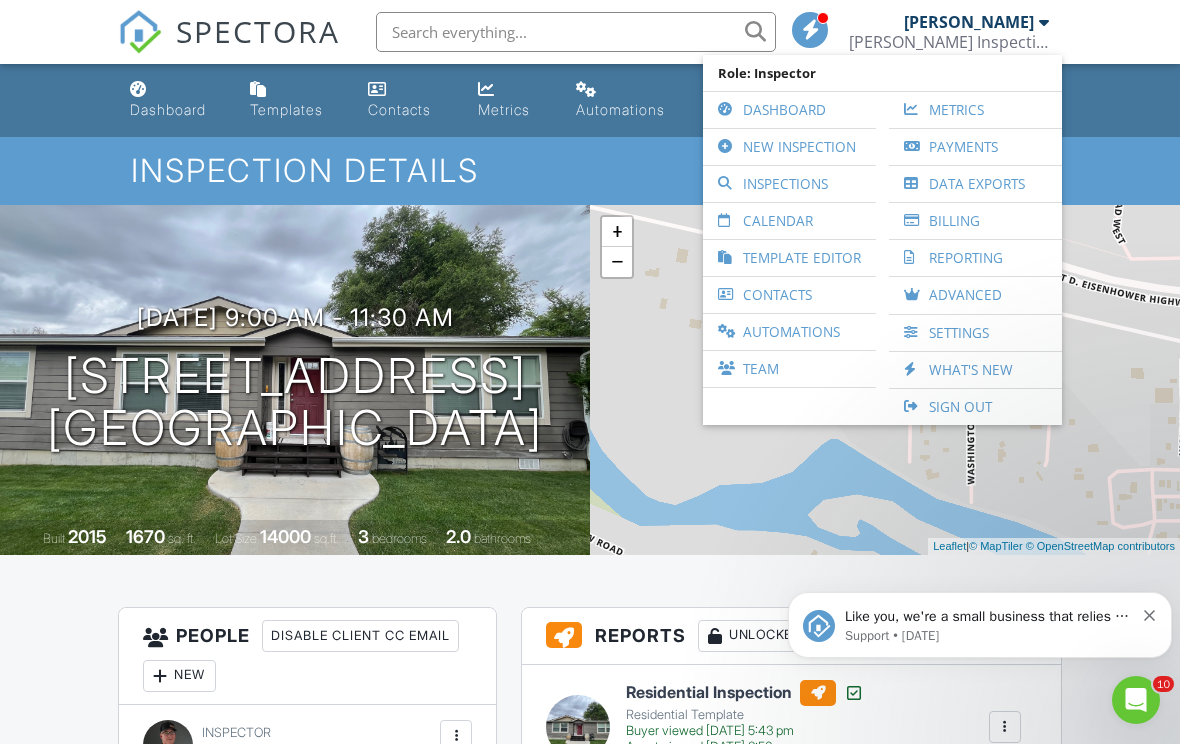 click 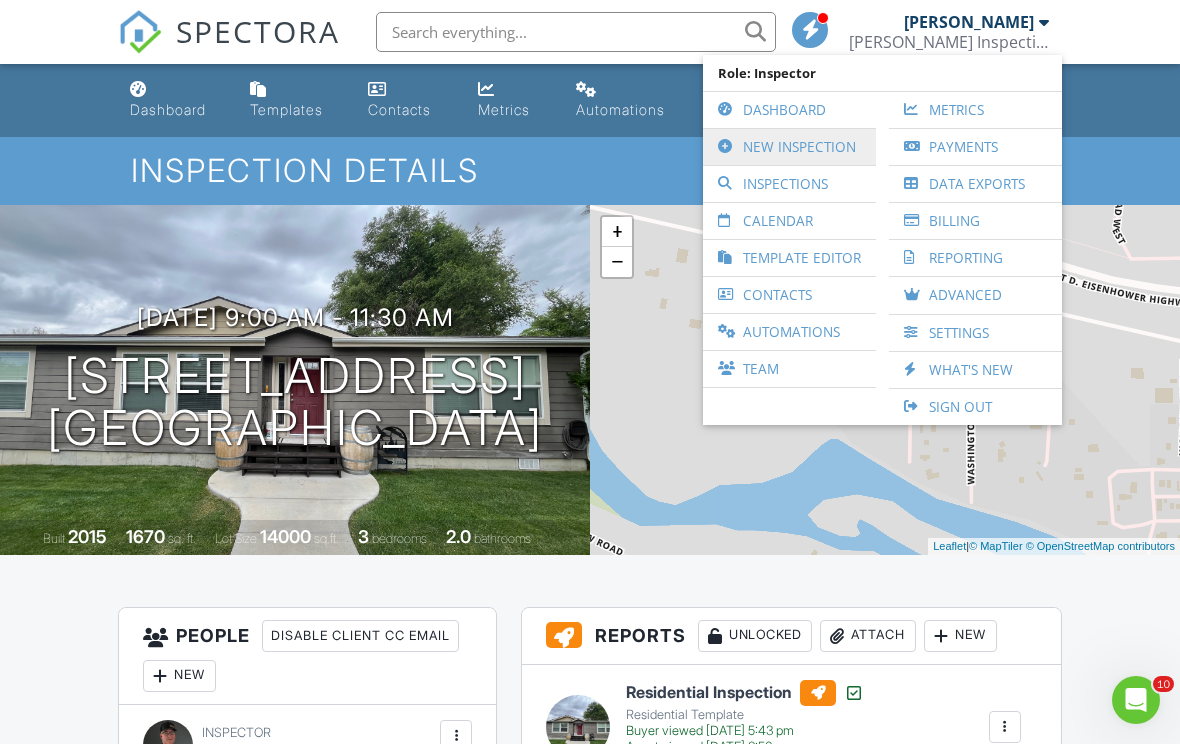 click on "New Inspection" at bounding box center [789, 147] 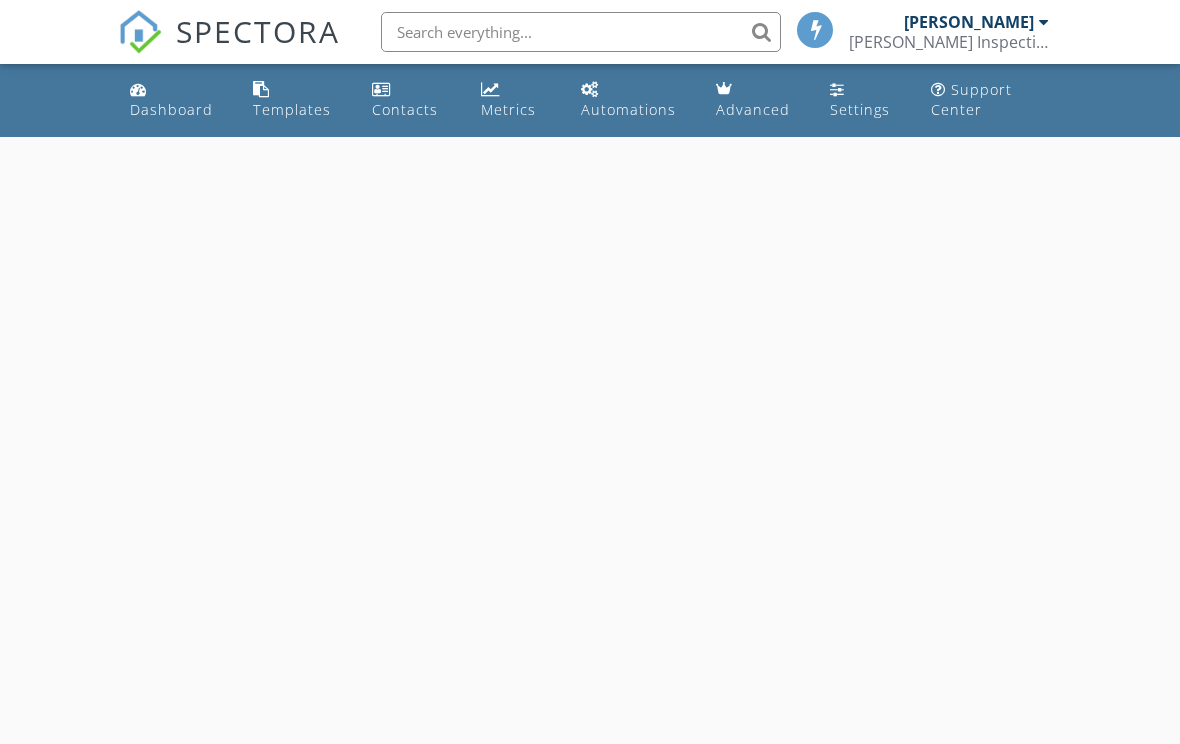 scroll, scrollTop: 0, scrollLeft: 0, axis: both 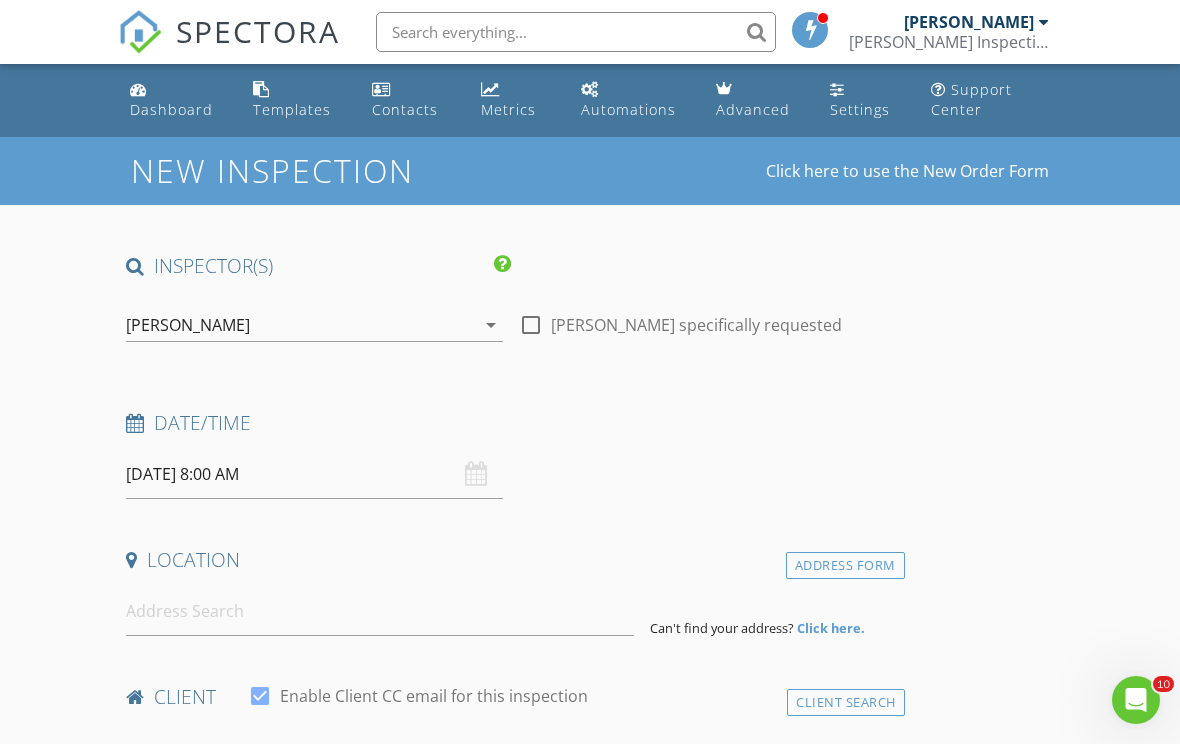 click on "[DATE] 8:00 AM" at bounding box center [314, 474] 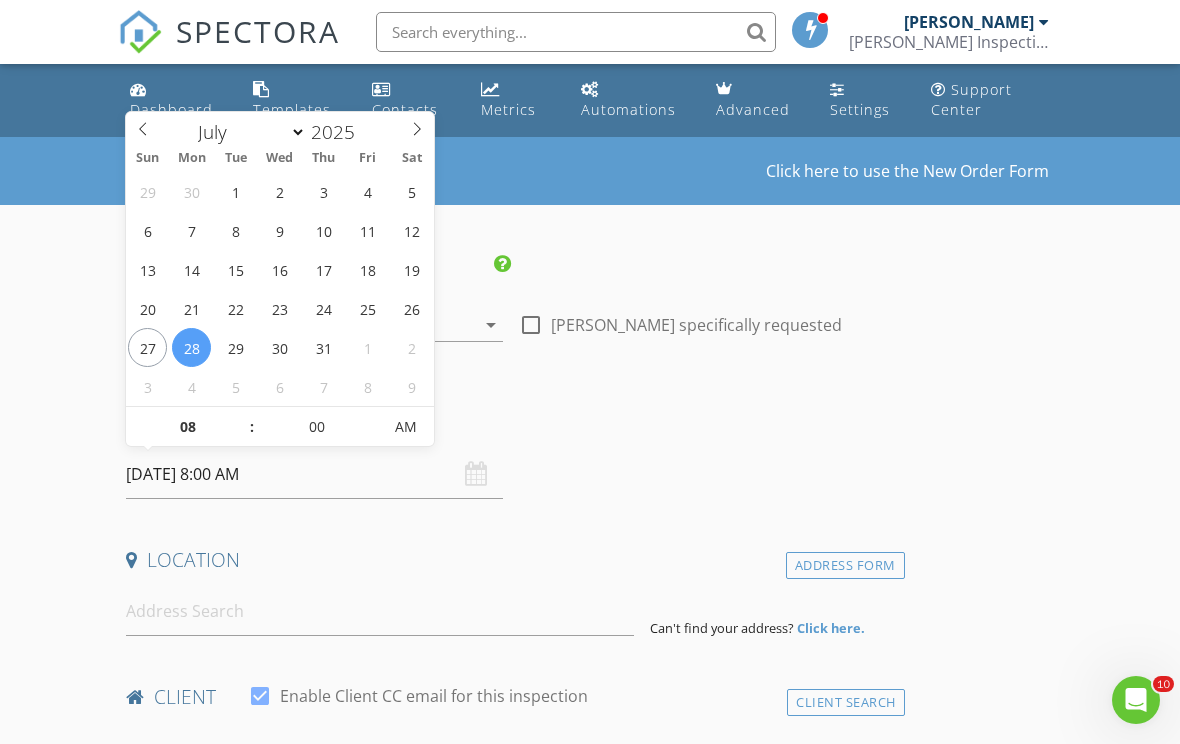 click on "[DATE] 8:00 AM" at bounding box center (314, 474) 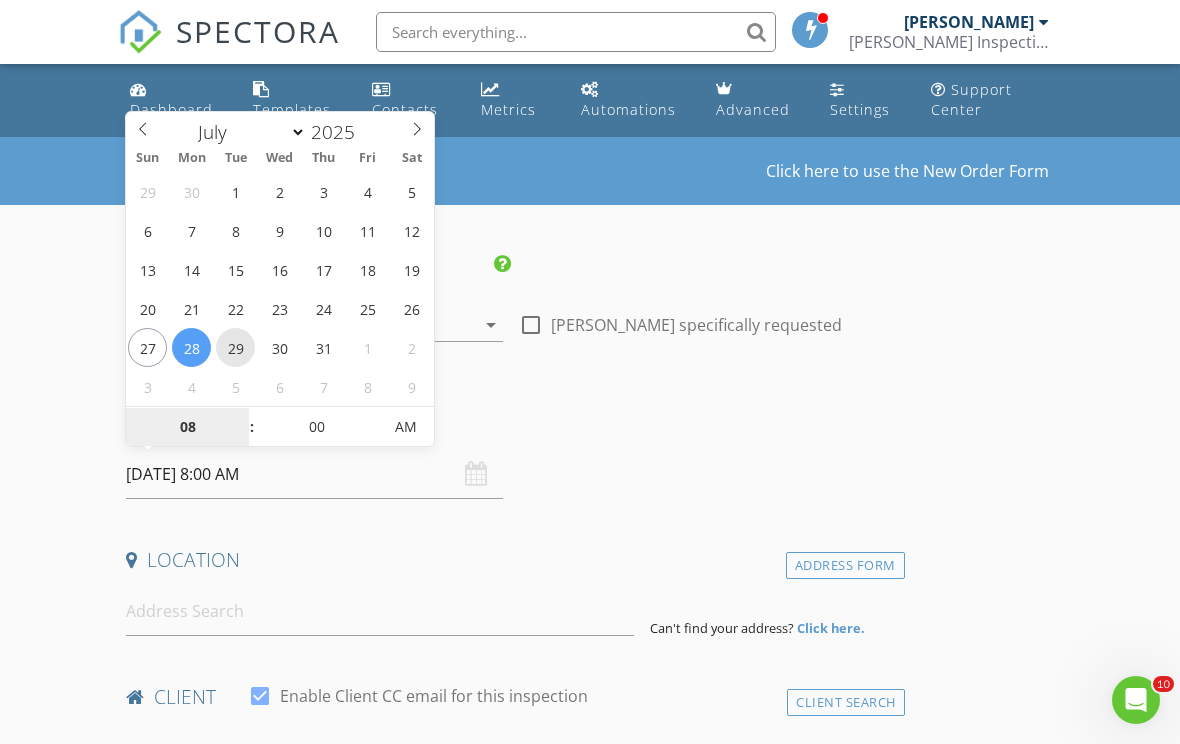 type on "[DATE] 8:00 AM" 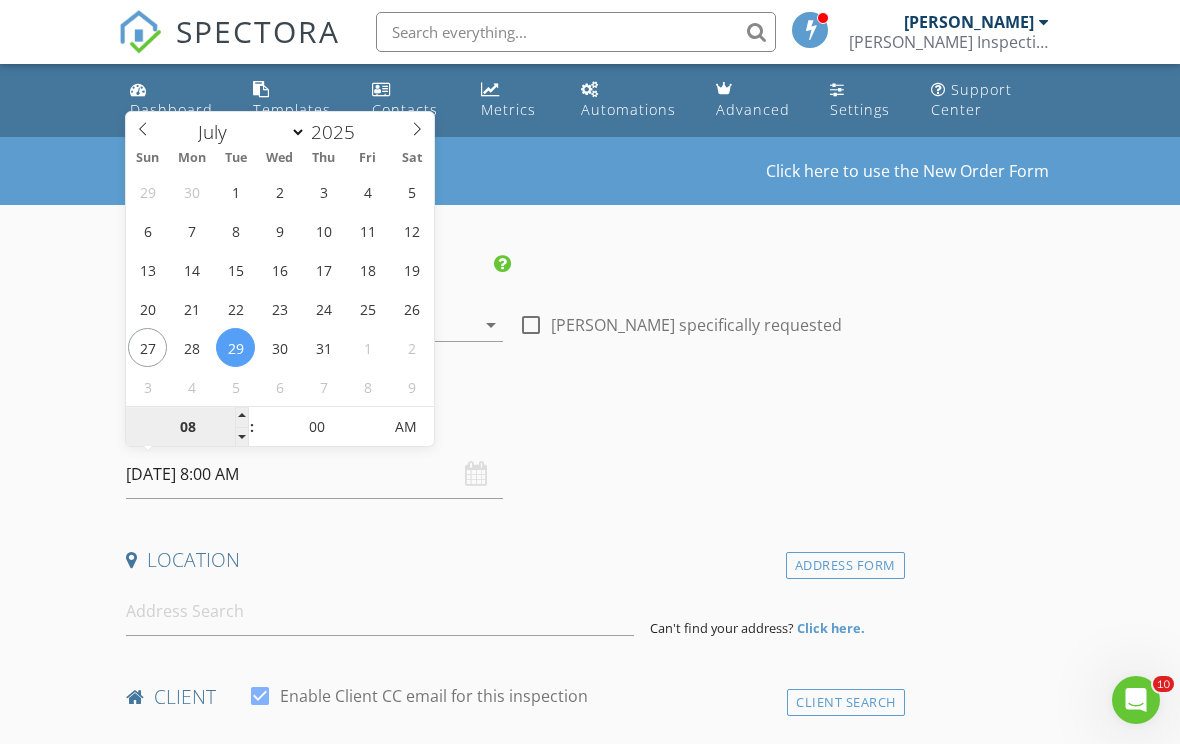 click on "08" at bounding box center (187, 428) 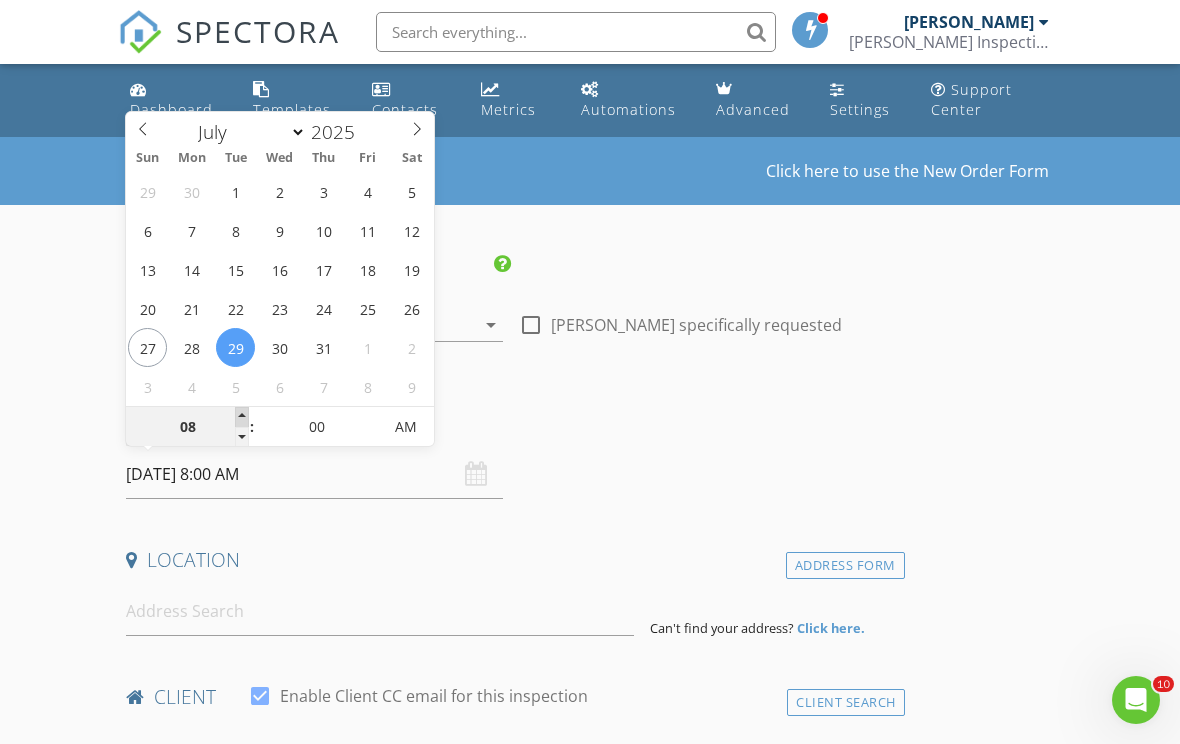 click at bounding box center [242, 417] 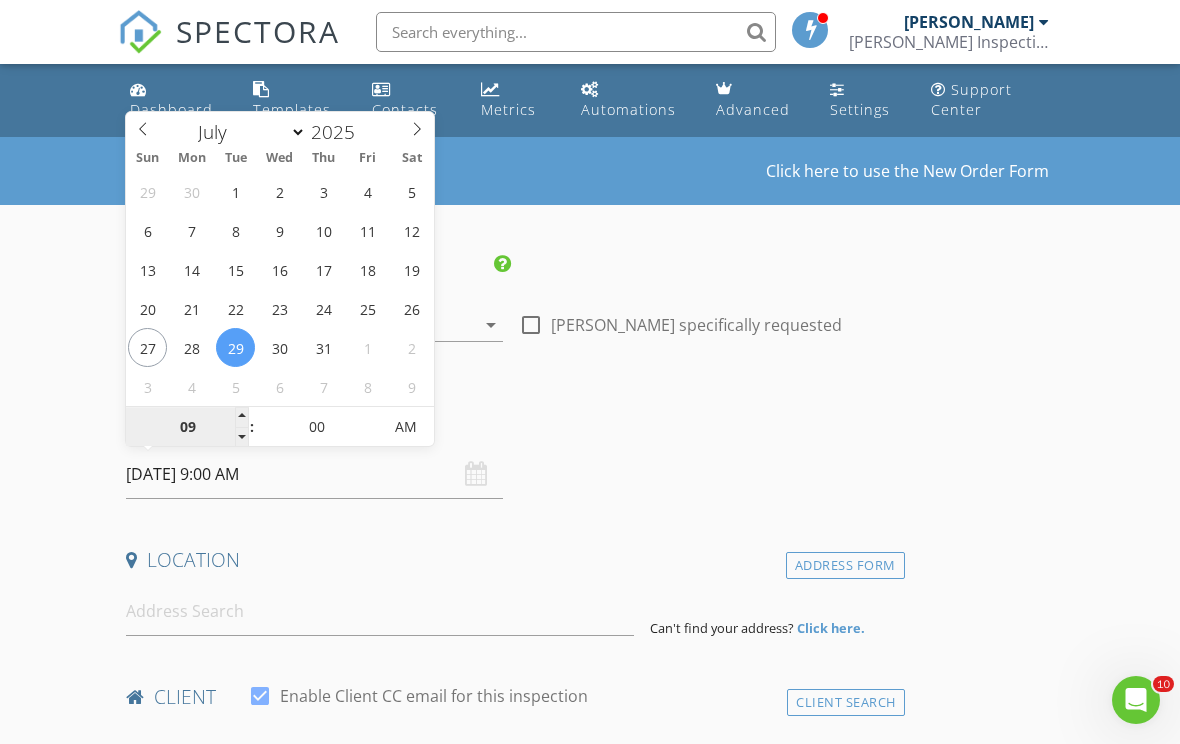 click on "09" at bounding box center [187, 428] 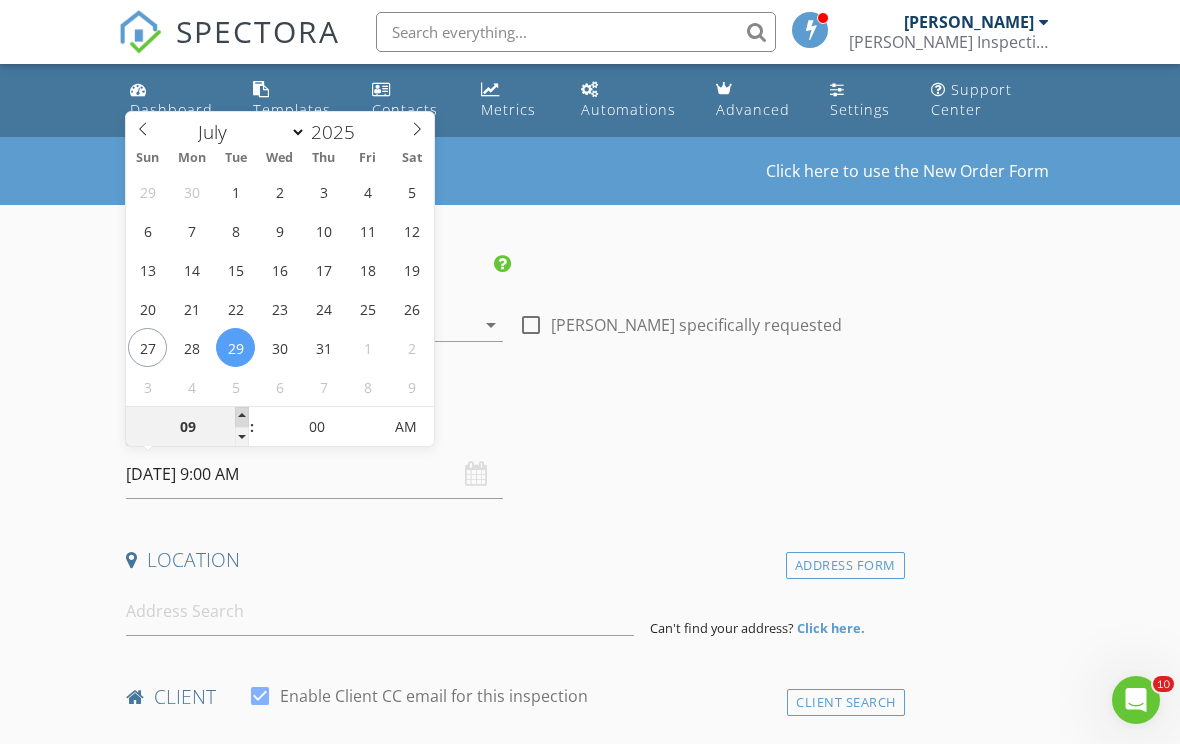 click at bounding box center (242, 417) 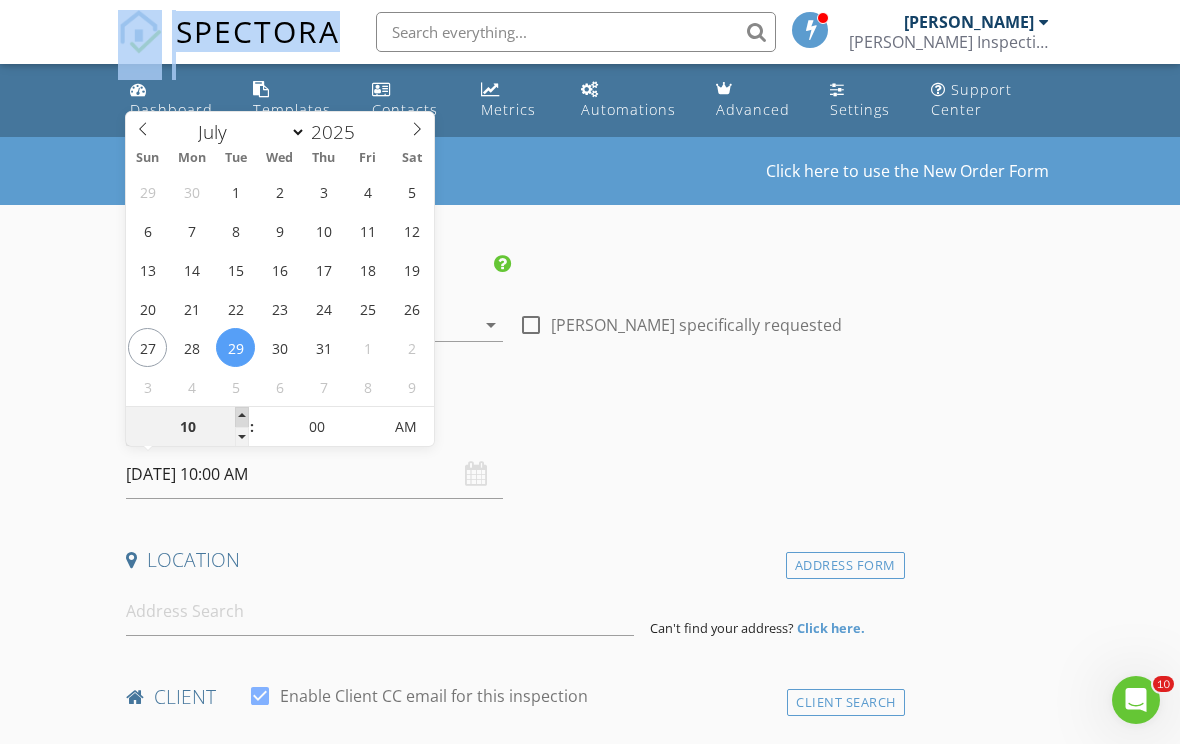 click at bounding box center (242, 417) 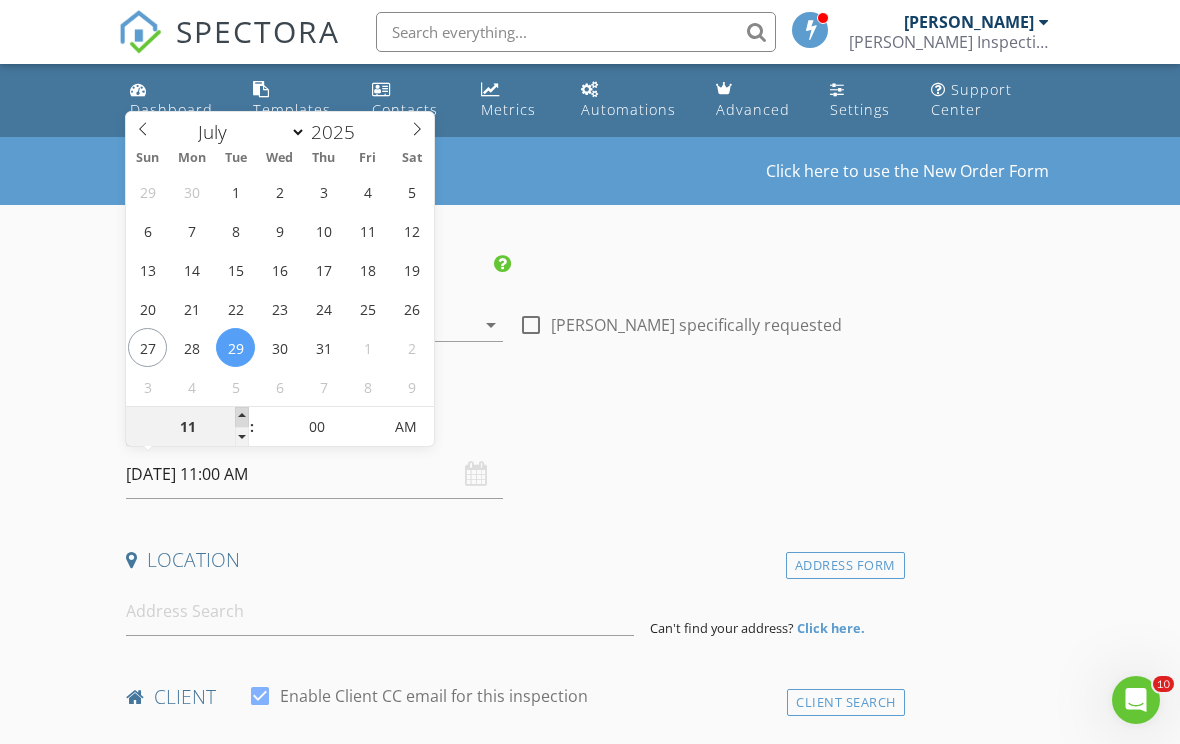 click at bounding box center (242, 417) 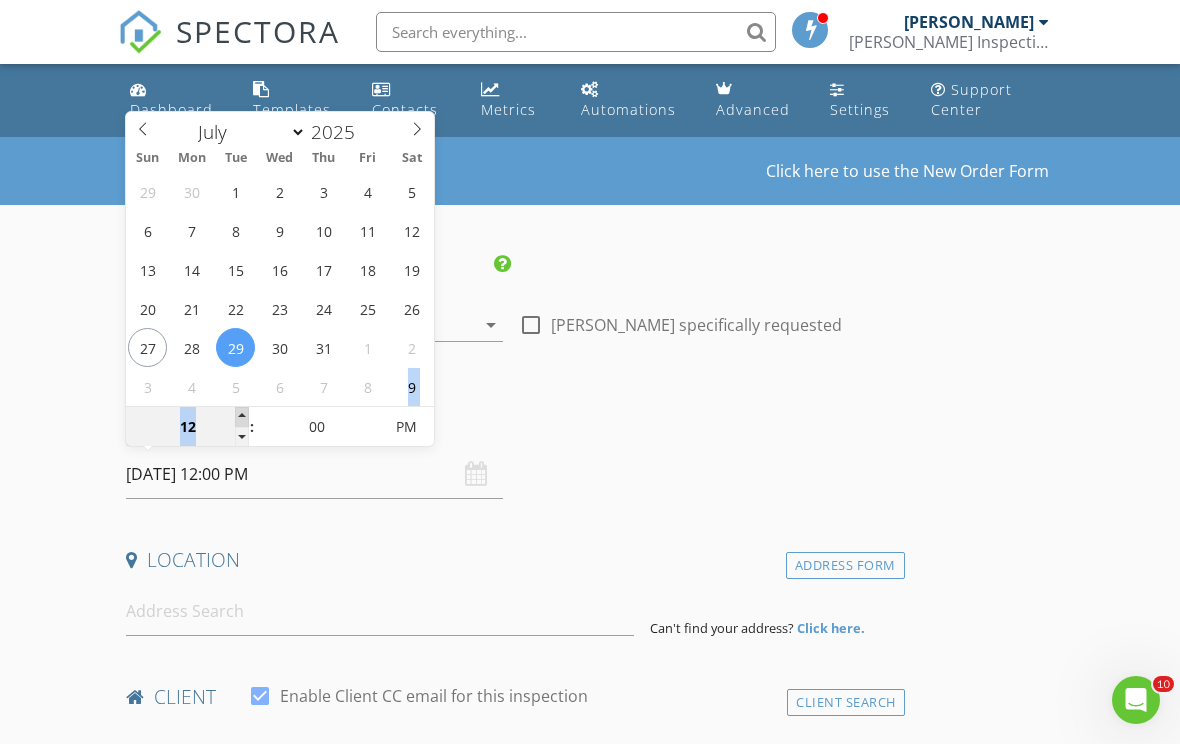 click at bounding box center (242, 417) 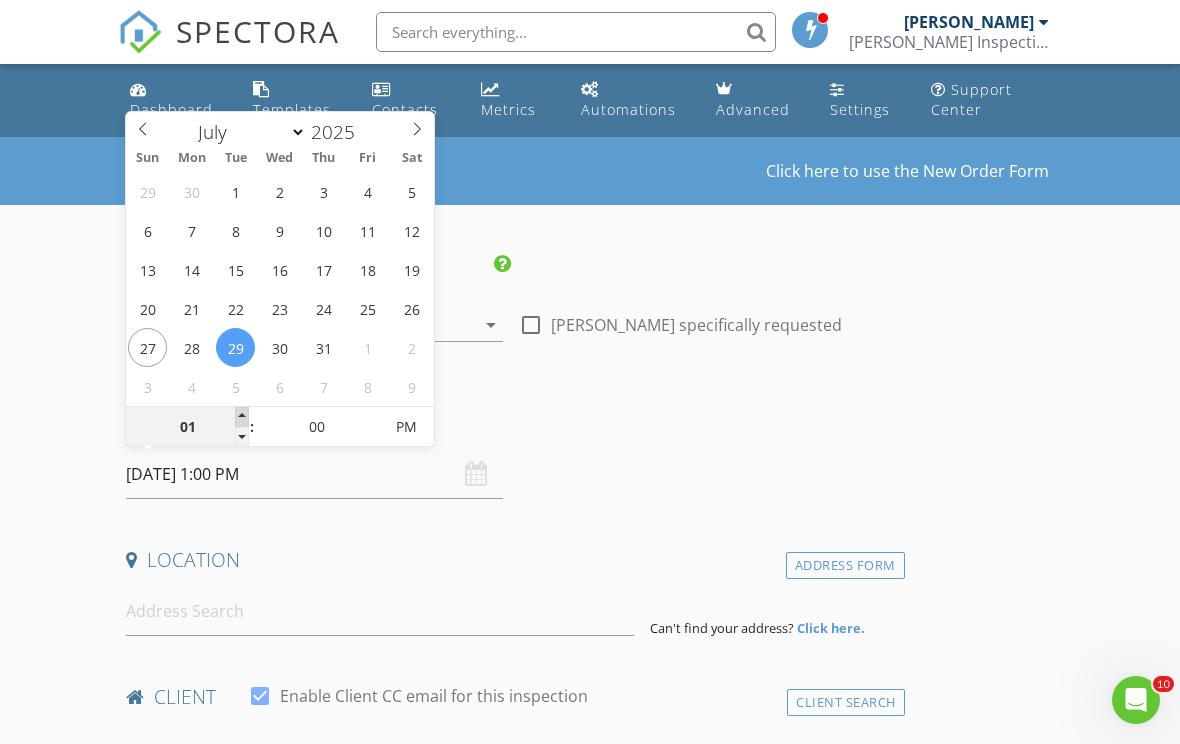 click at bounding box center (242, 417) 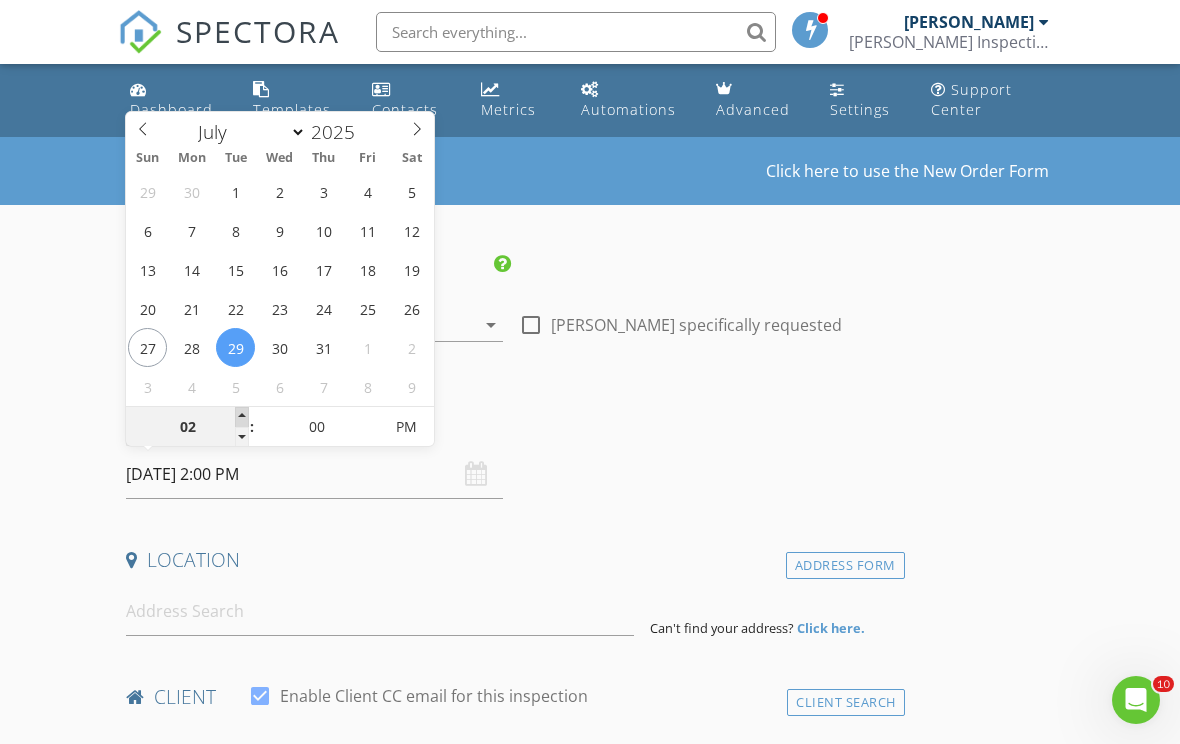 click at bounding box center (242, 417) 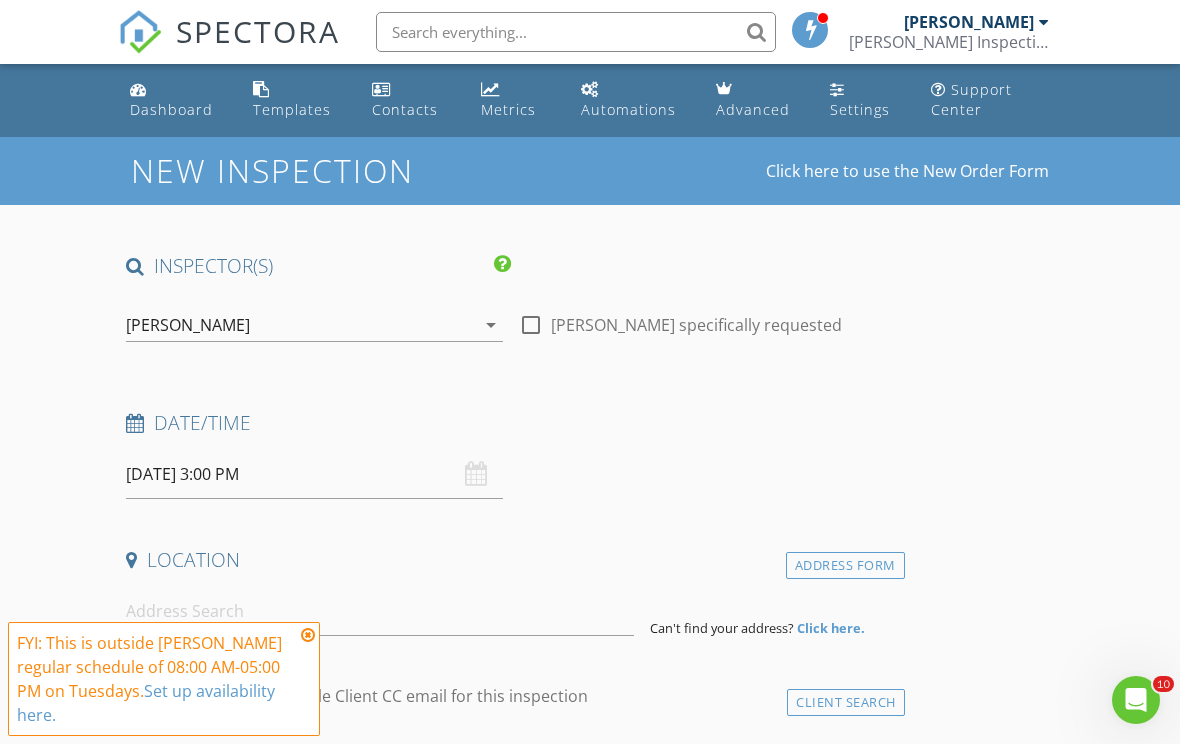 click at bounding box center (308, 635) 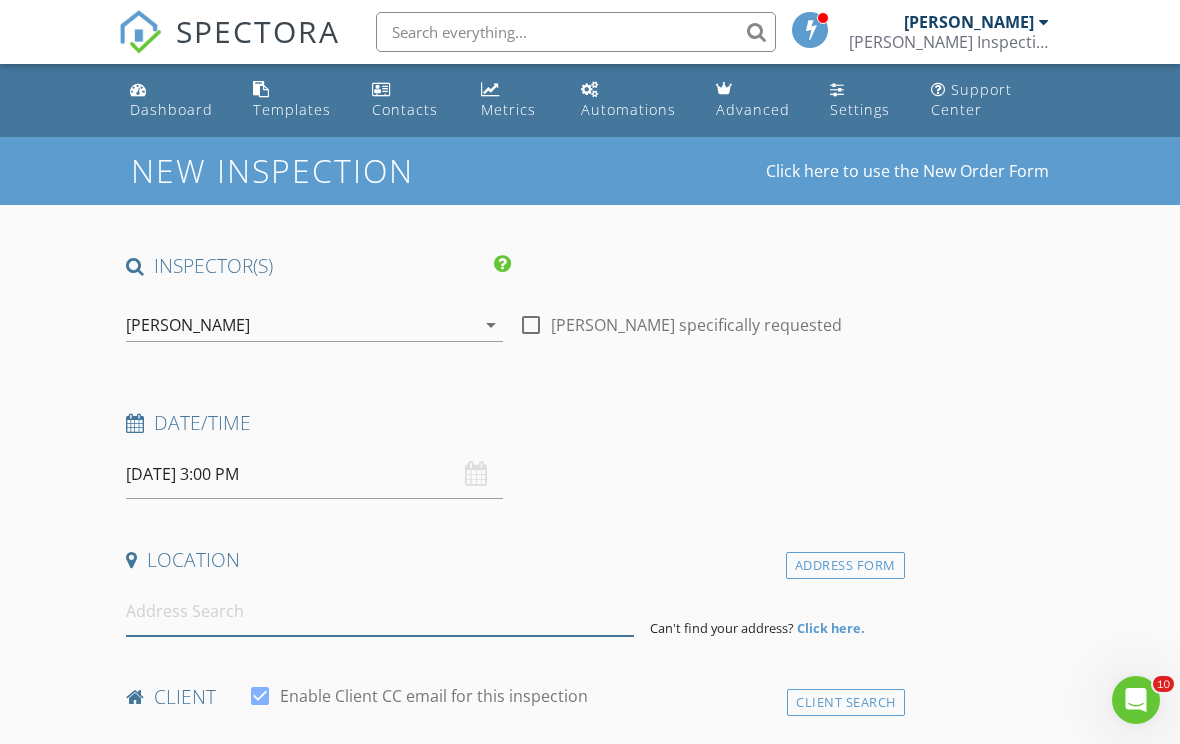 click at bounding box center [380, 611] 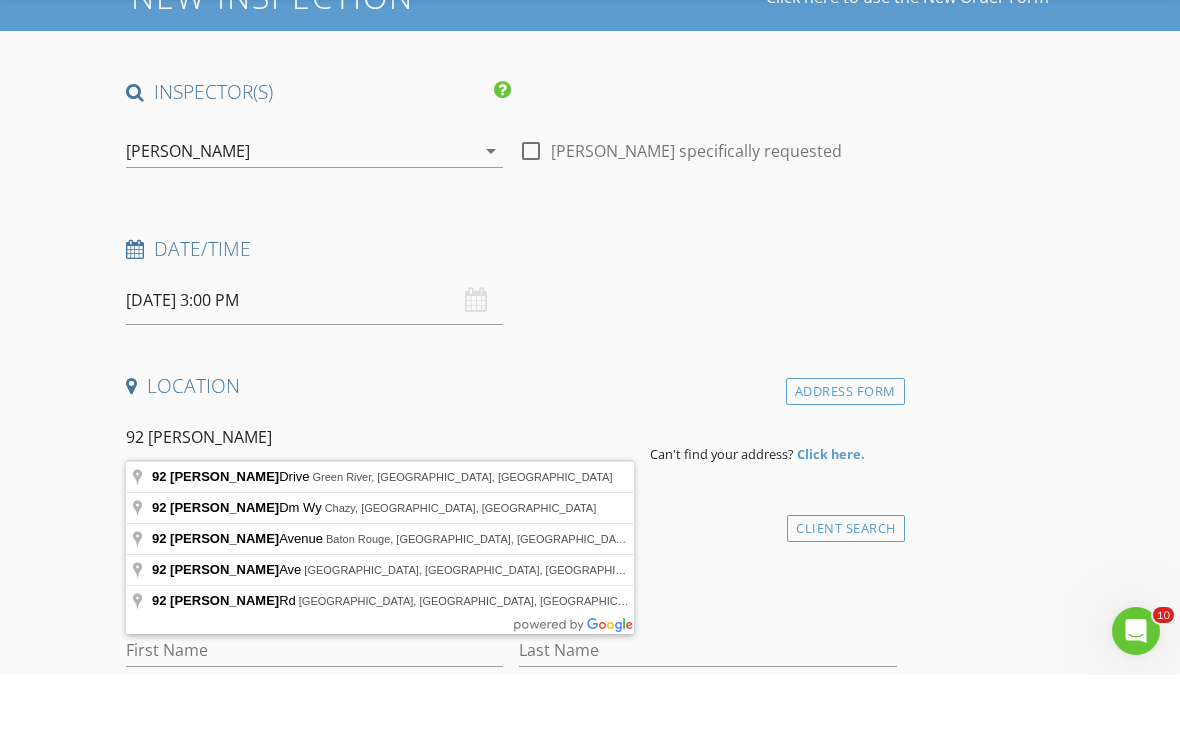 scroll, scrollTop: 108, scrollLeft: 0, axis: vertical 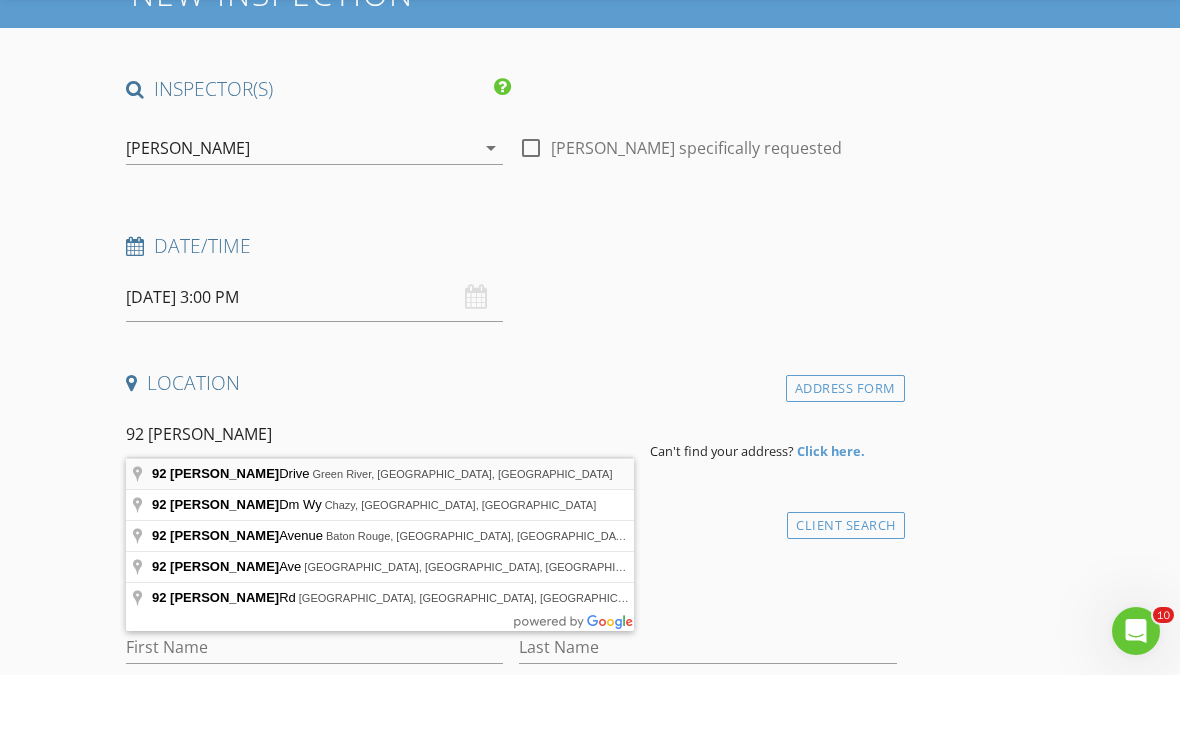 type on "92 Hoover Drive, Green River, WY, USA" 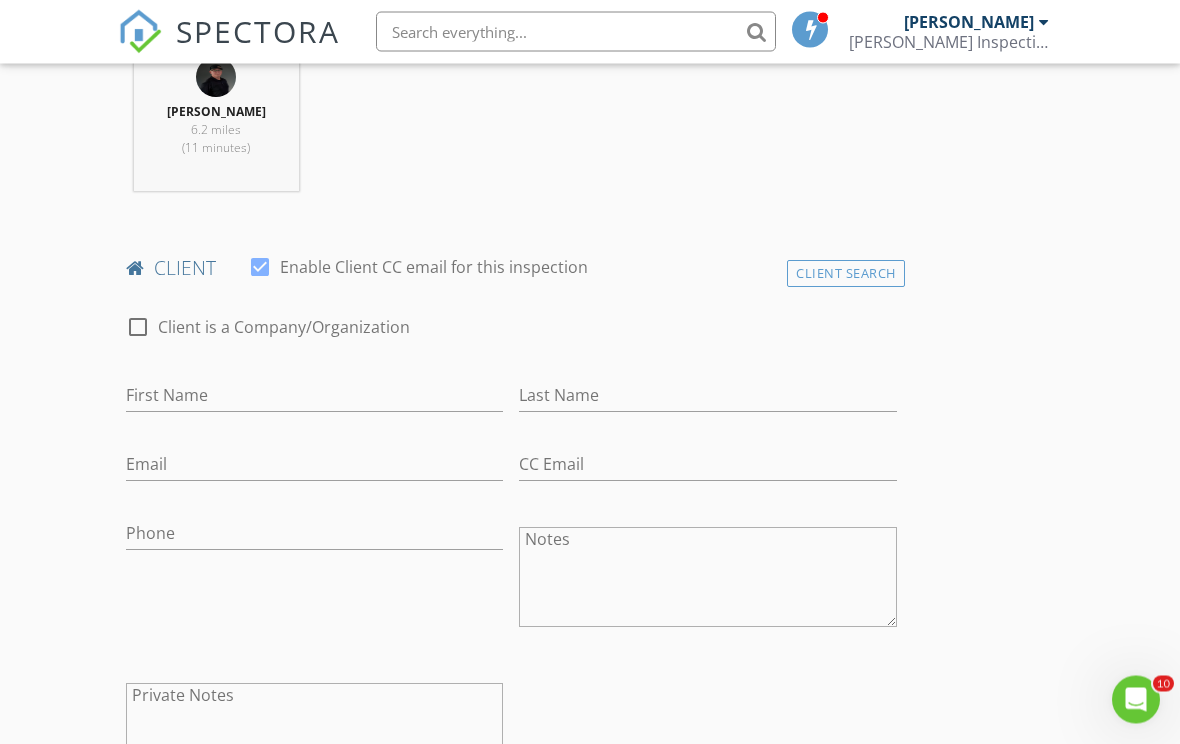scroll, scrollTop: 875, scrollLeft: 0, axis: vertical 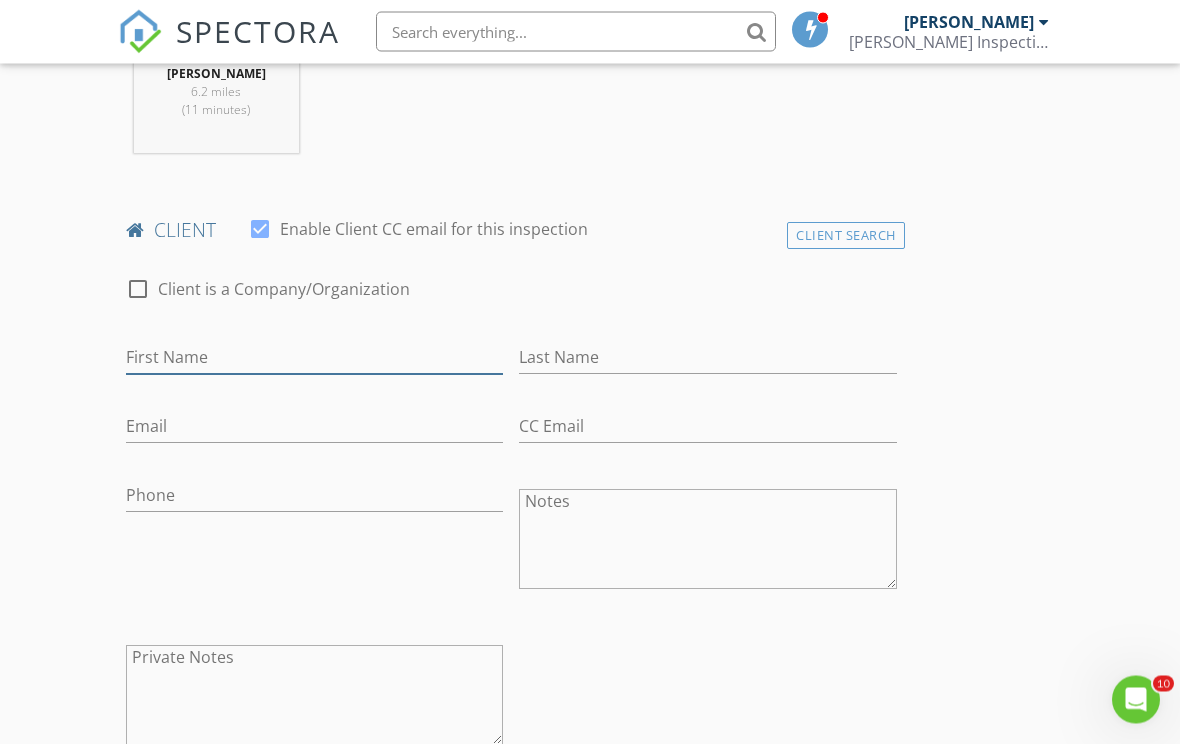 click on "First Name" at bounding box center (314, 358) 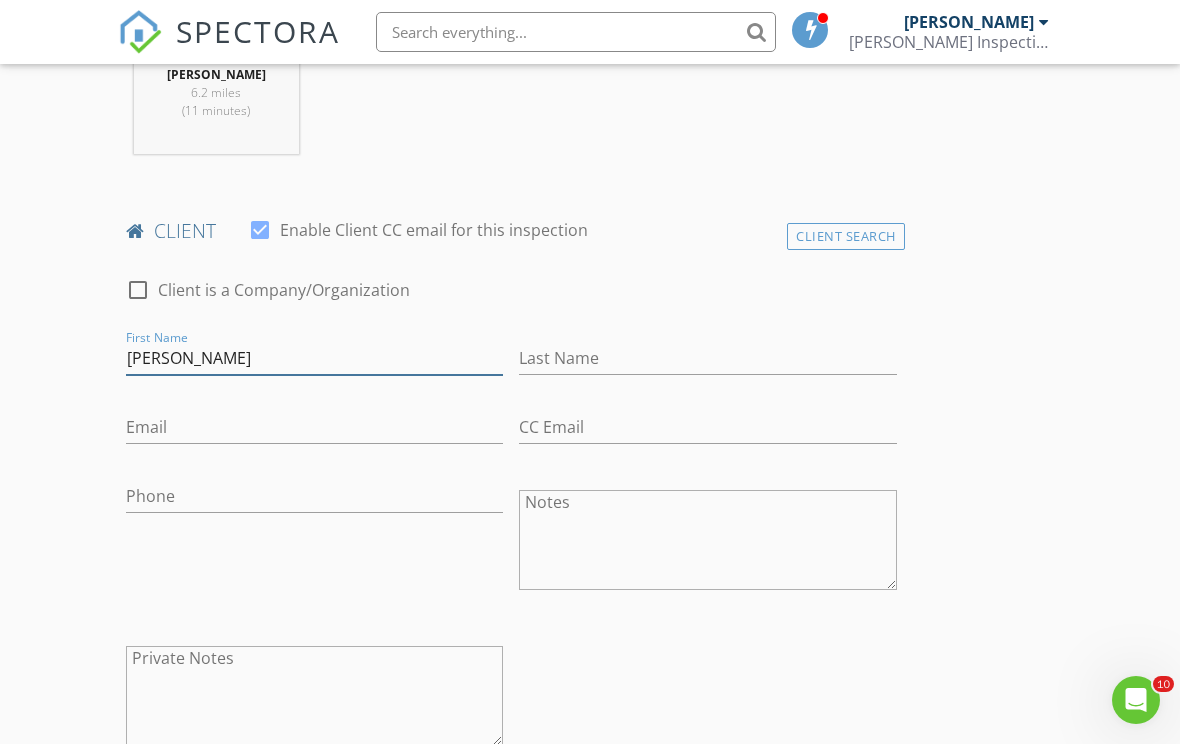 type on "Tina" 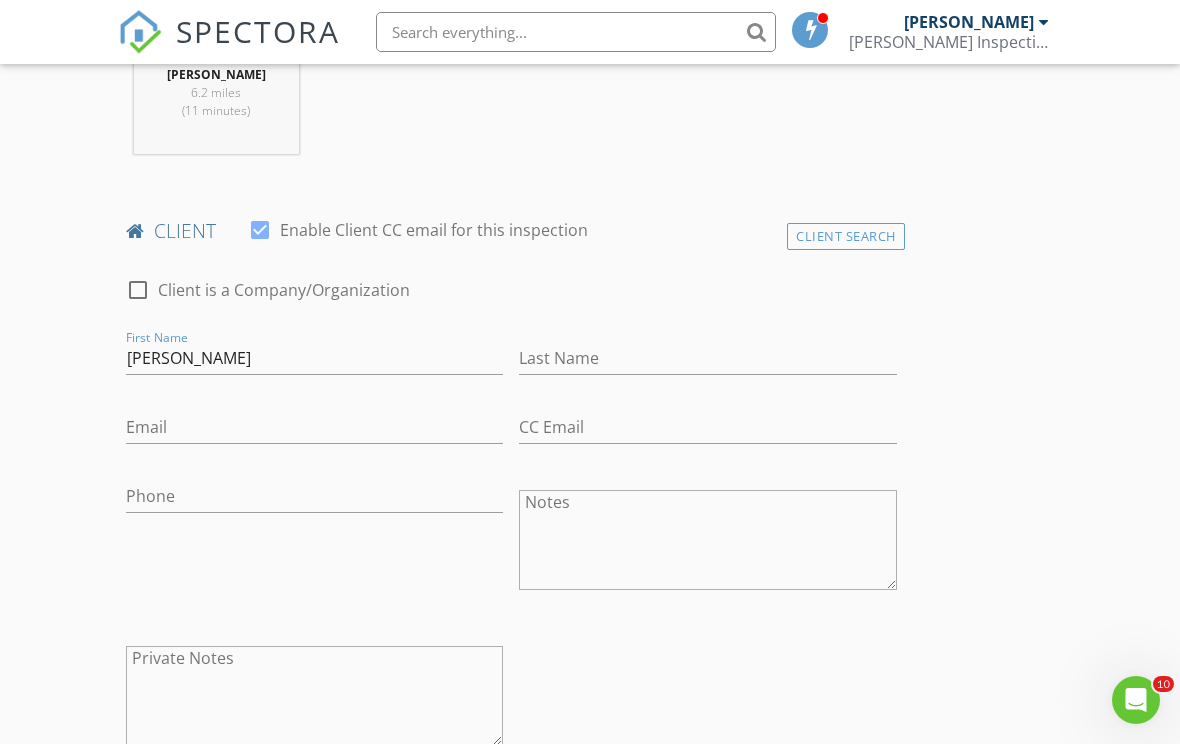 click on "Last Name" at bounding box center [707, 362] 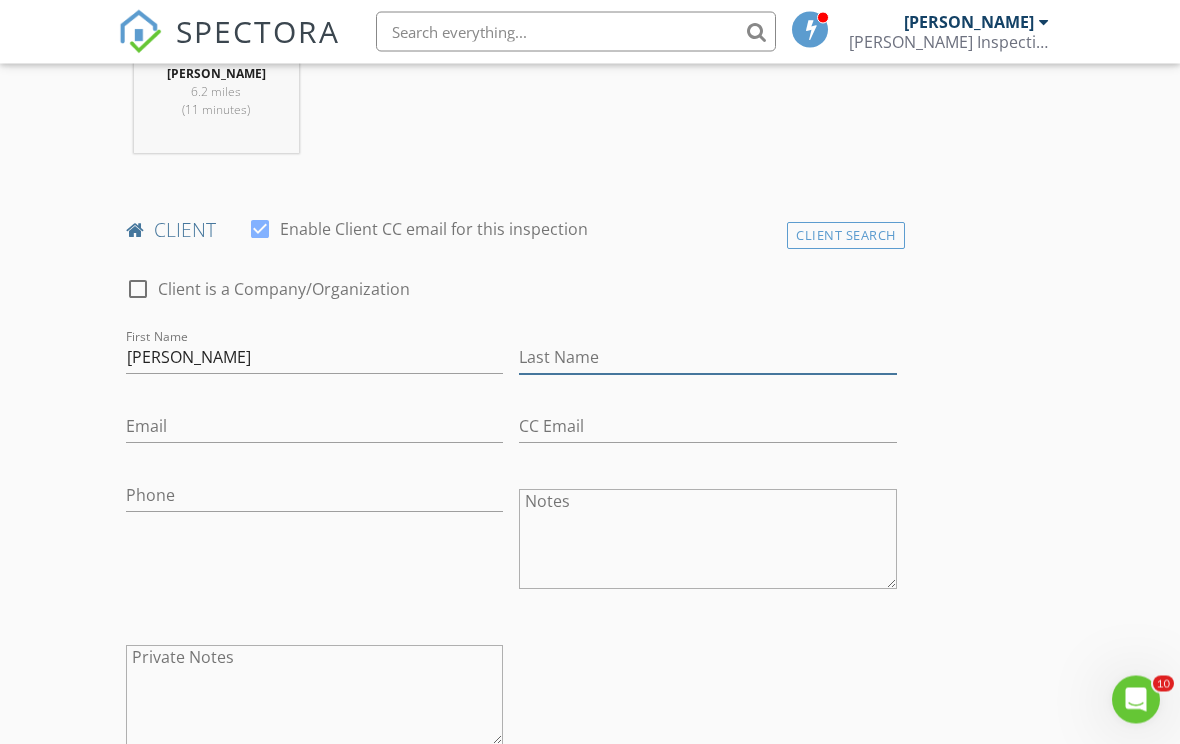 click on "Last Name" at bounding box center [707, 358] 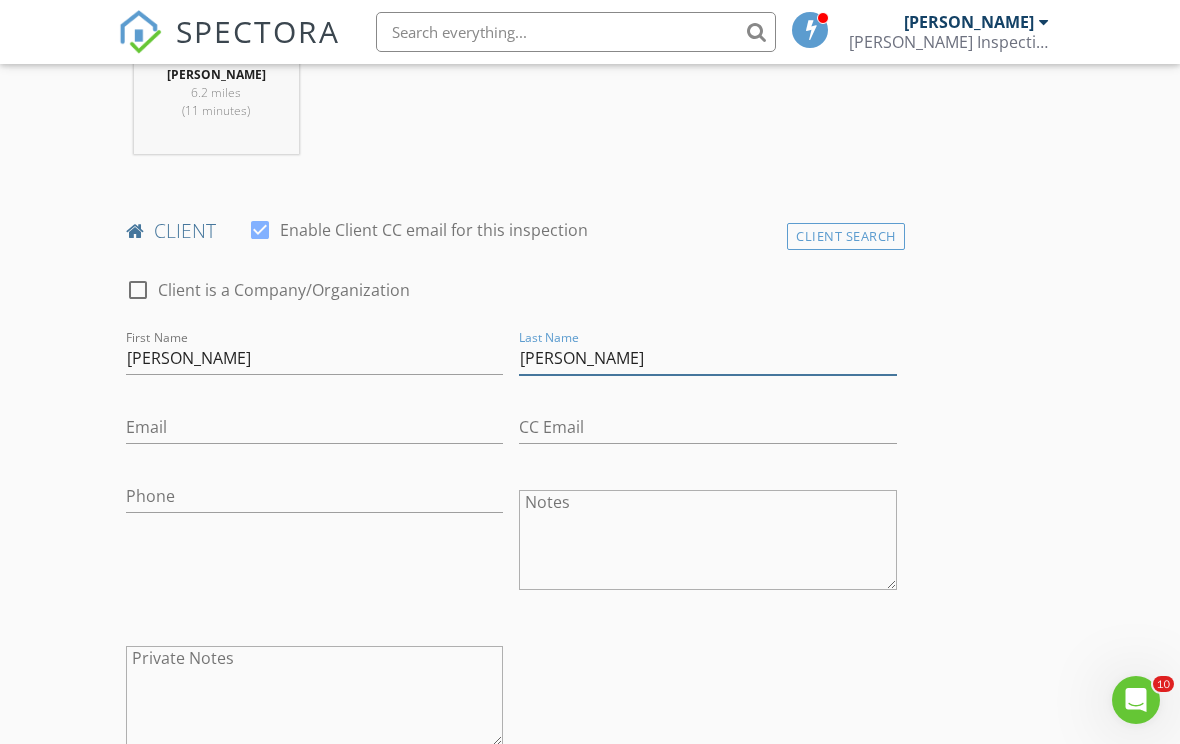 type on "Wrinn" 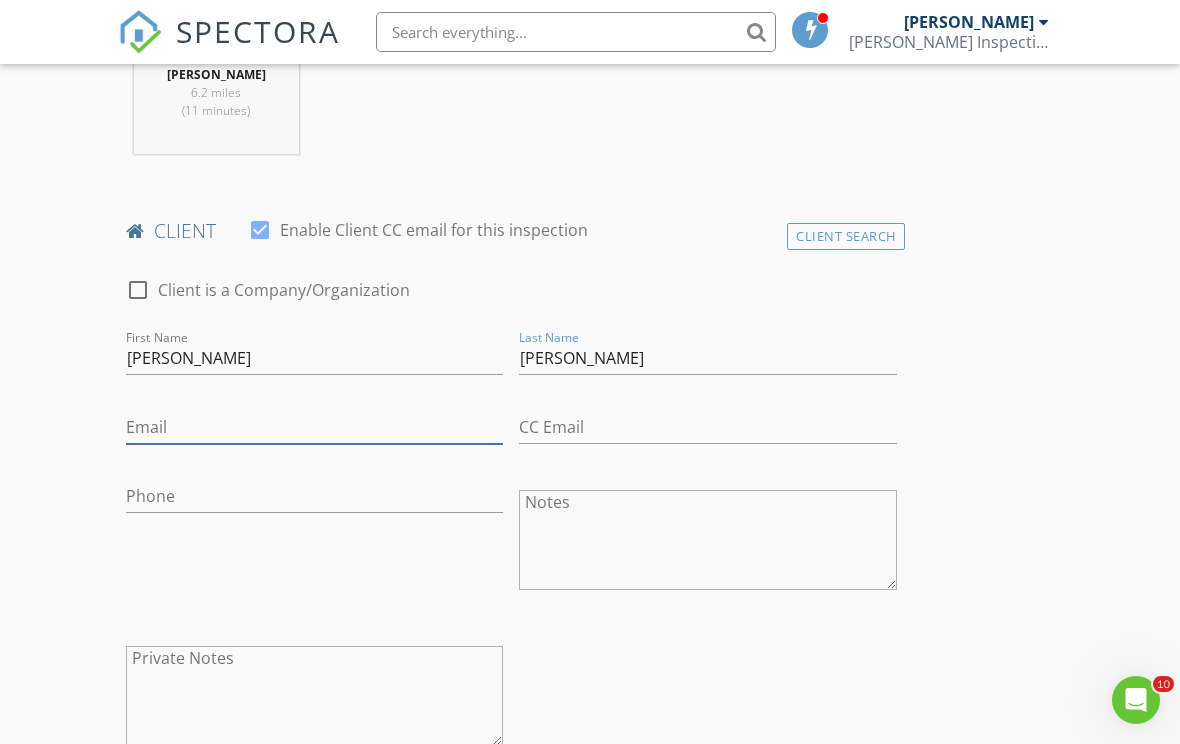 click on "Email" at bounding box center (314, 427) 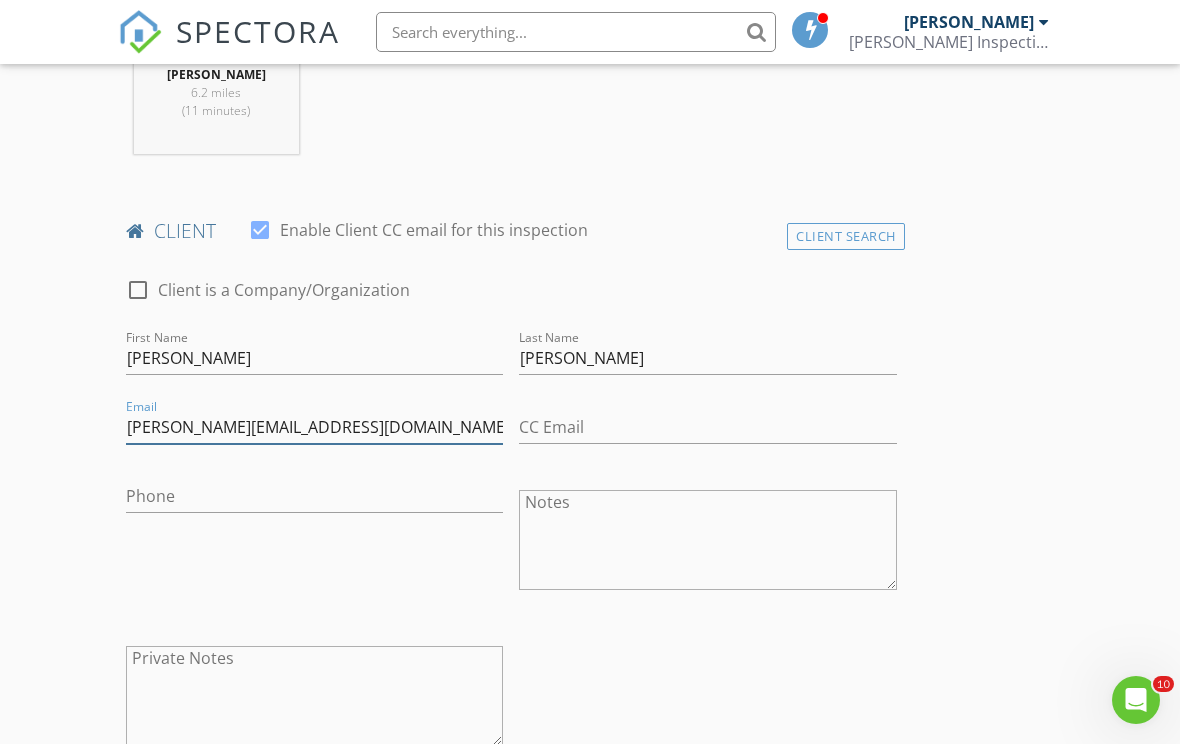 type on "tina_wrinn@yahoo.com" 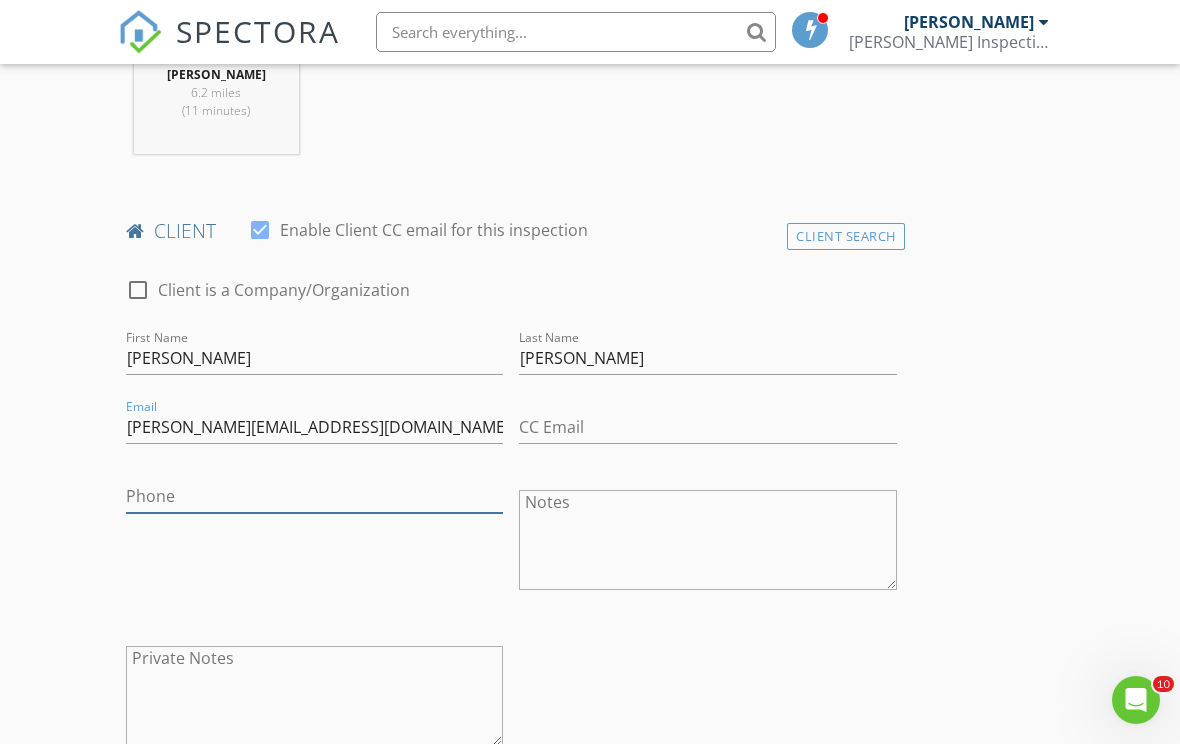 click on "Phone" at bounding box center [314, 496] 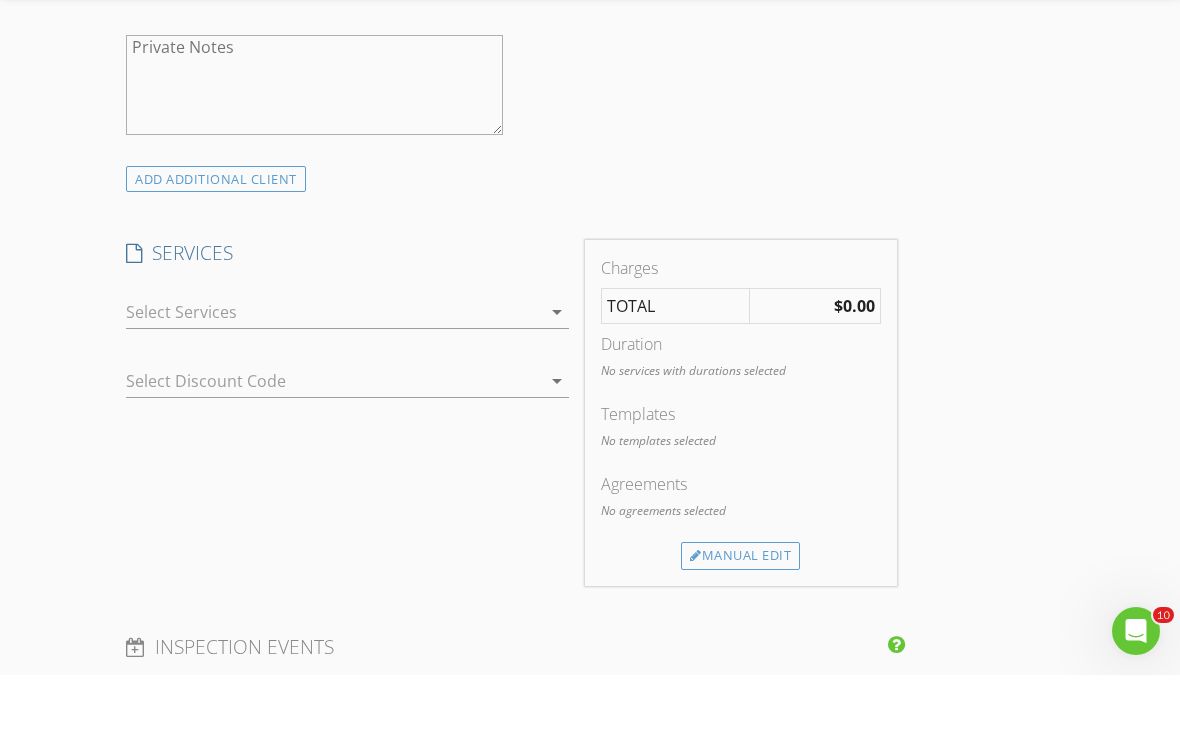 scroll, scrollTop: 1424, scrollLeft: 0, axis: vertical 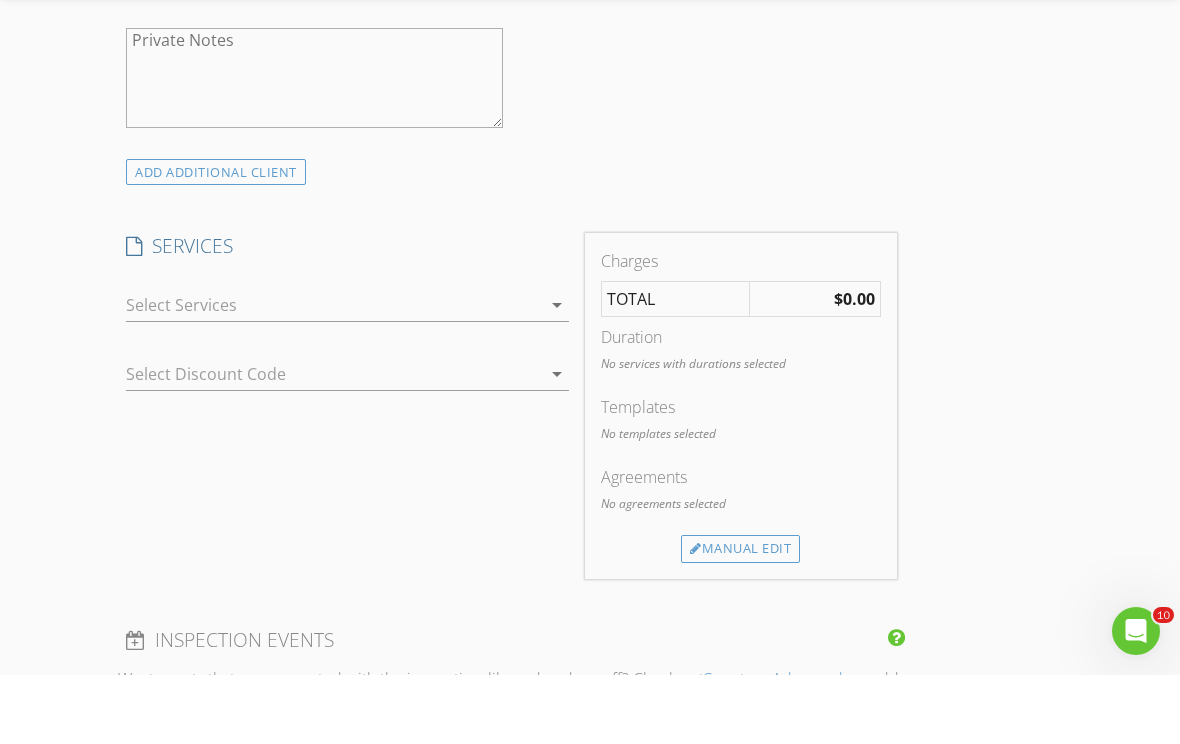 type on "208-360-0454" 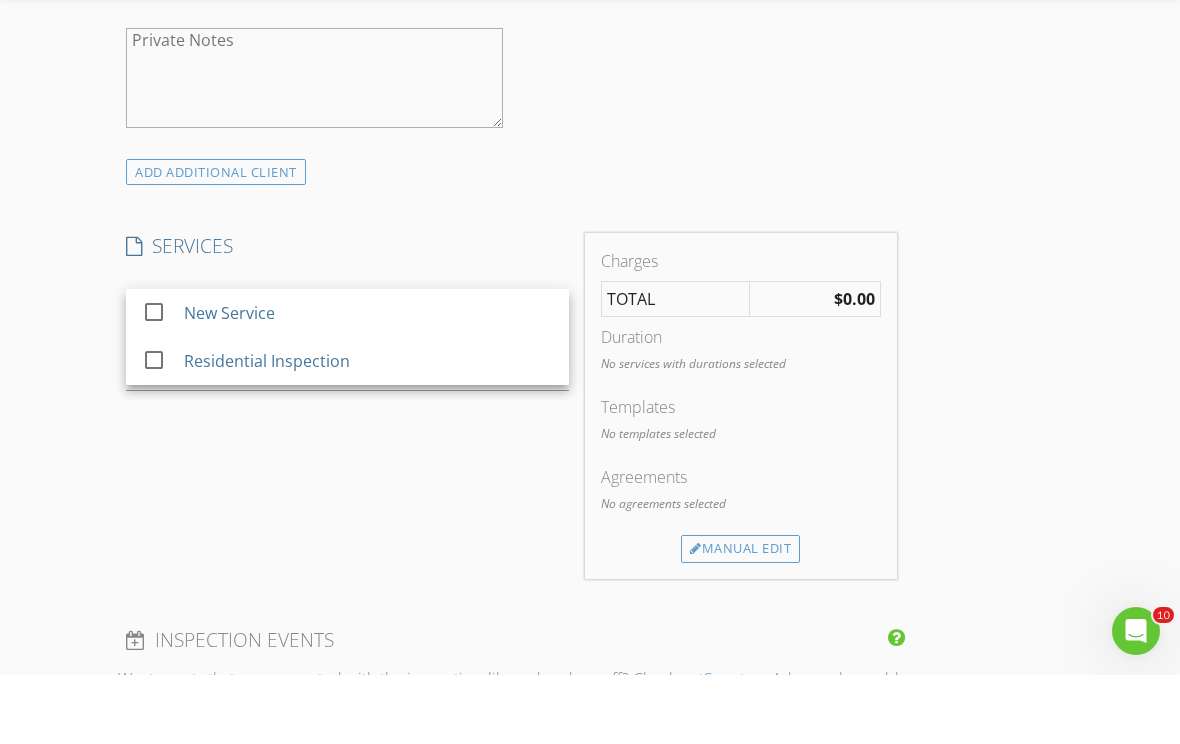 scroll, scrollTop: 1493, scrollLeft: 0, axis: vertical 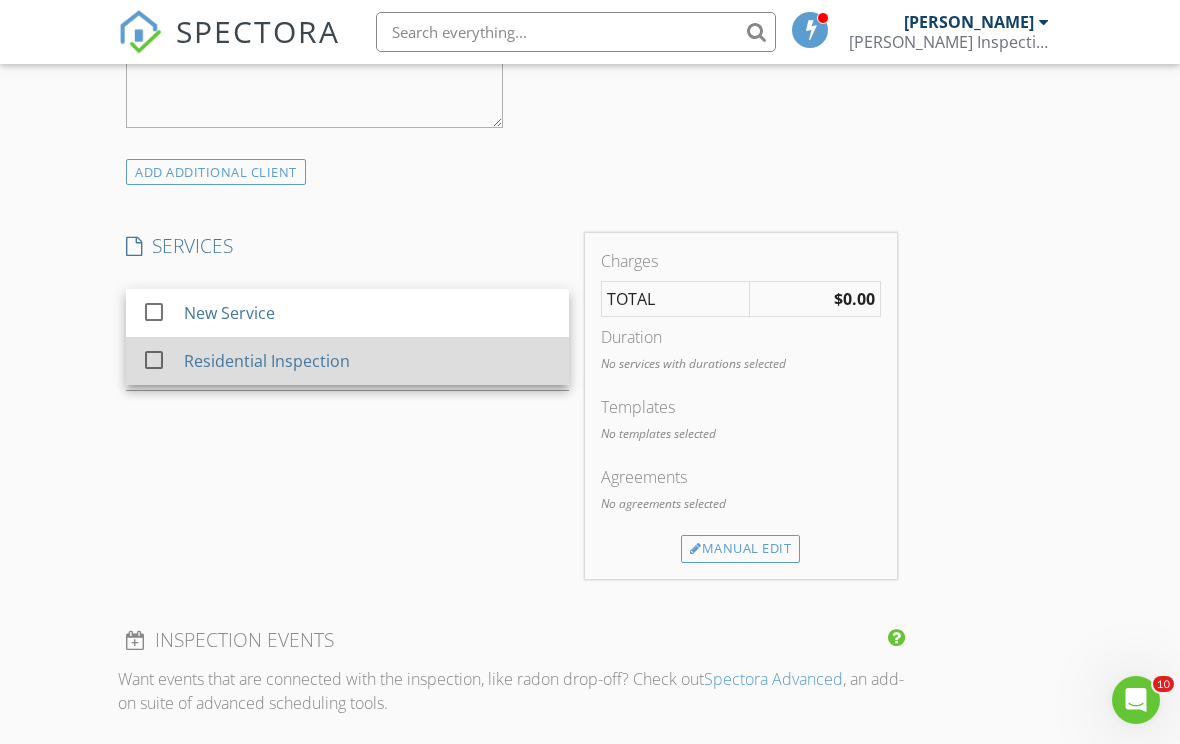 click at bounding box center [154, 360] 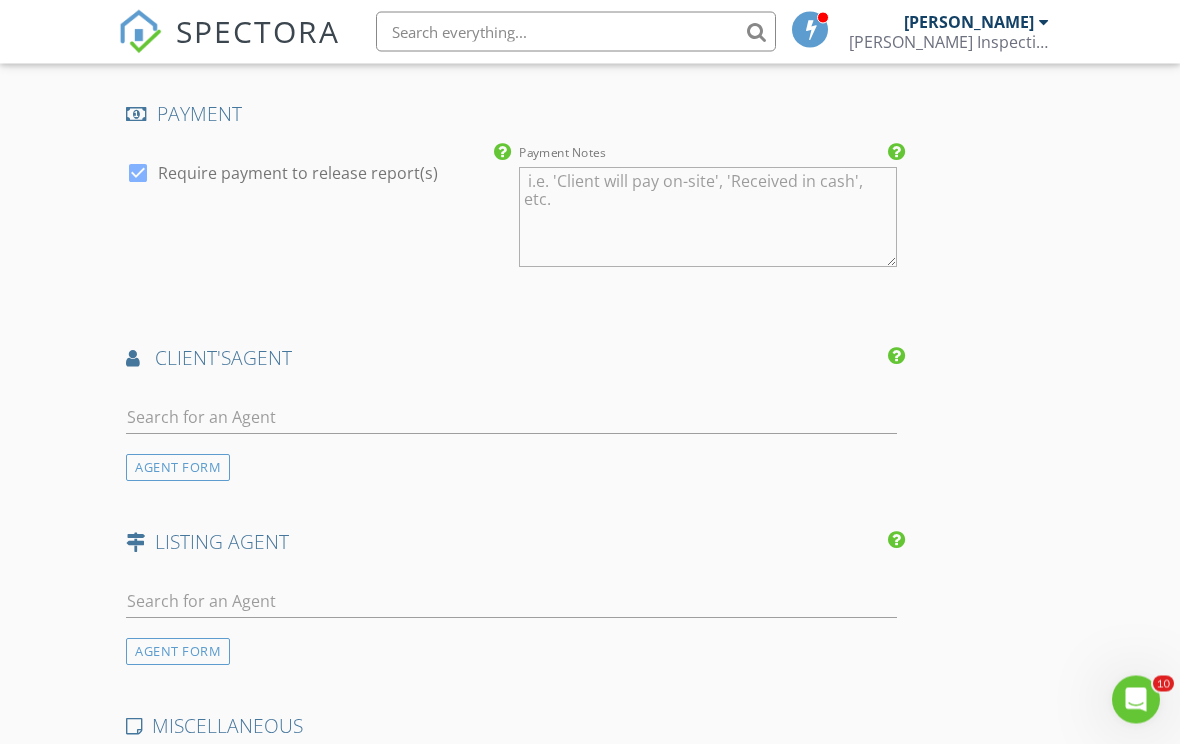 scroll, scrollTop: 2207, scrollLeft: 0, axis: vertical 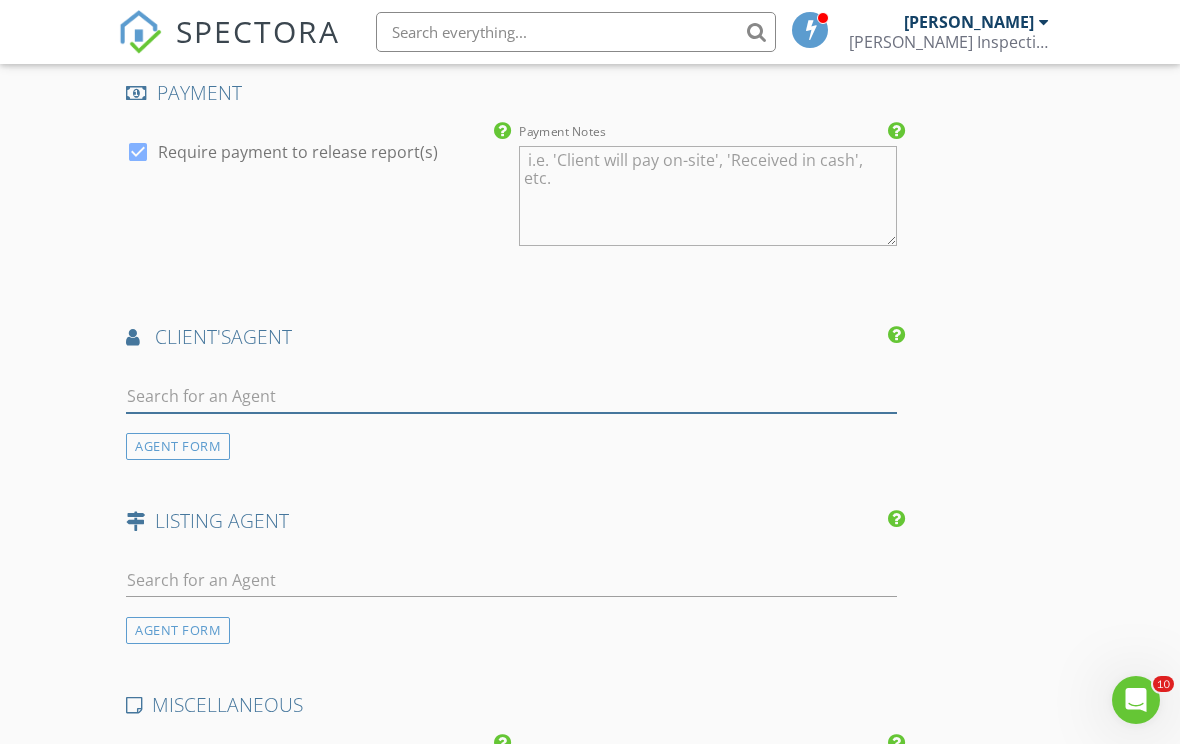 click at bounding box center [511, 396] 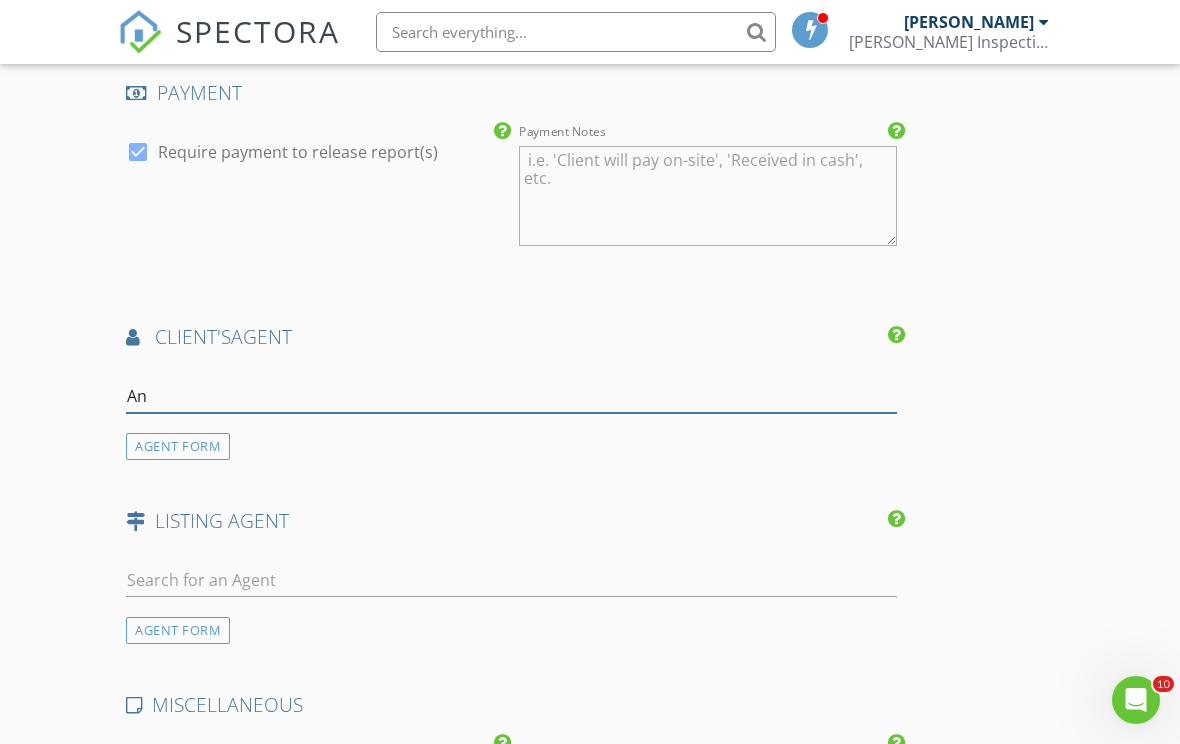 type on "Ang" 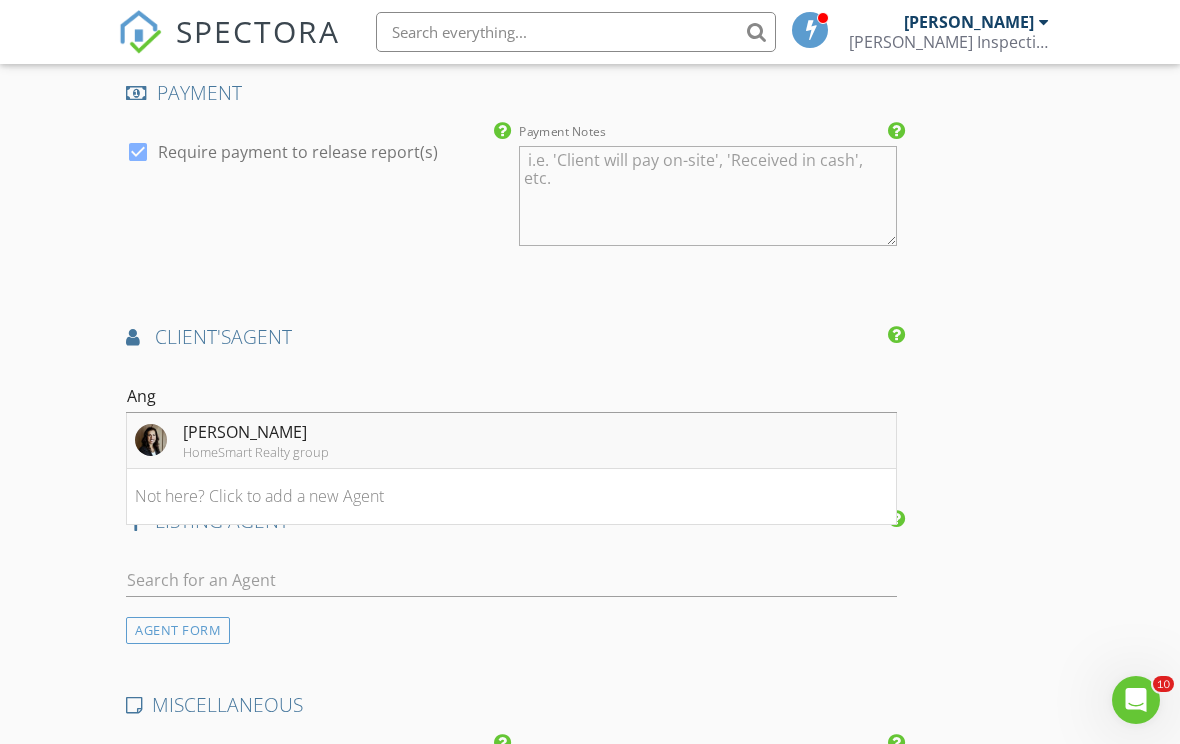 click on "Angela Wilson
HomeSmart Realty group" at bounding box center [511, 441] 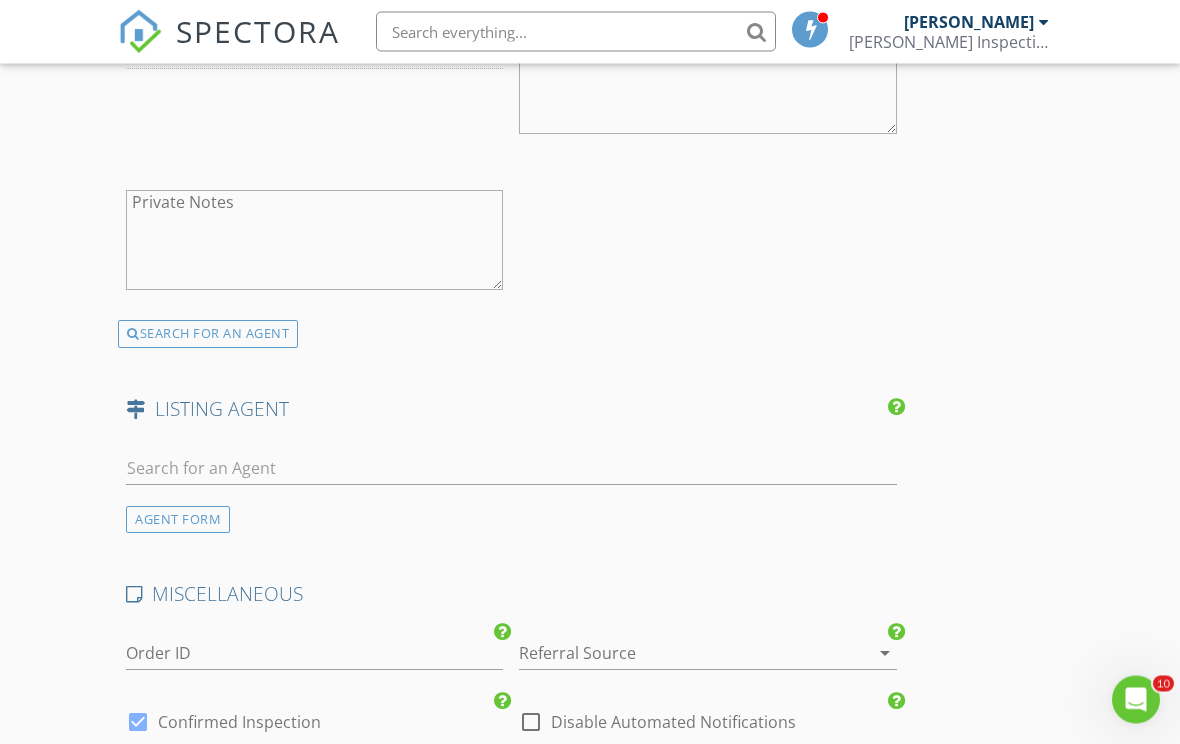 scroll, scrollTop: 2813, scrollLeft: 0, axis: vertical 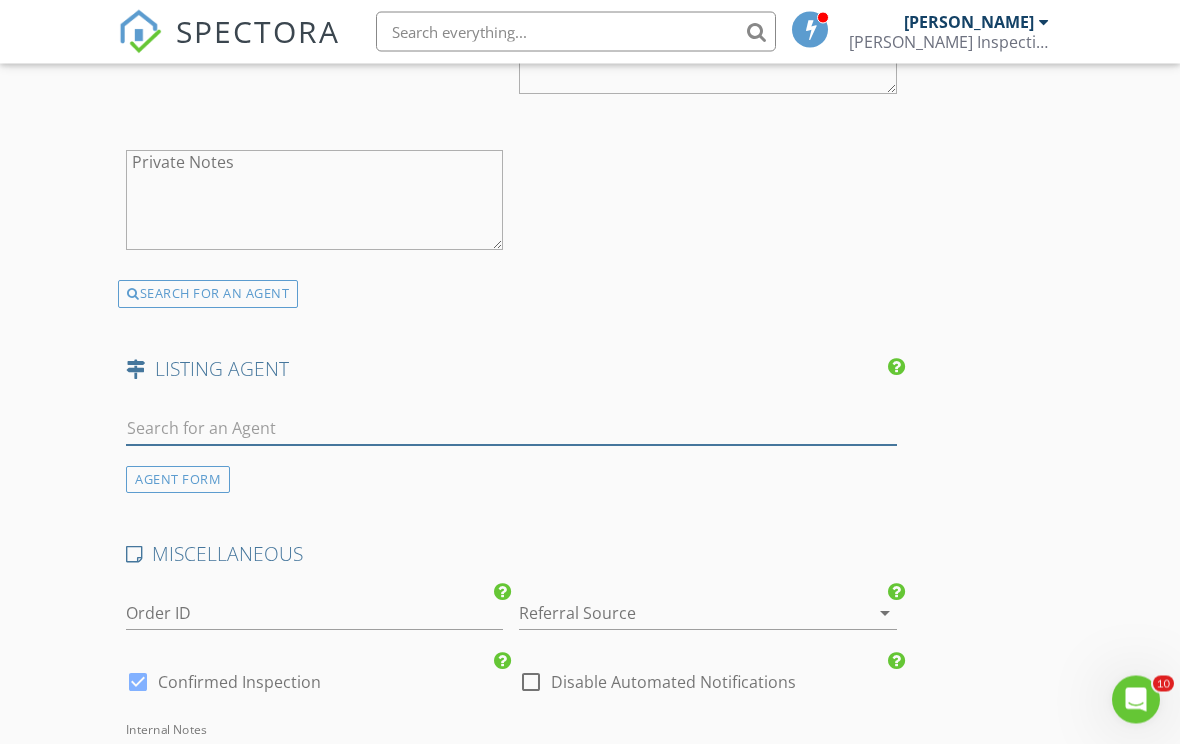 click at bounding box center [511, 429] 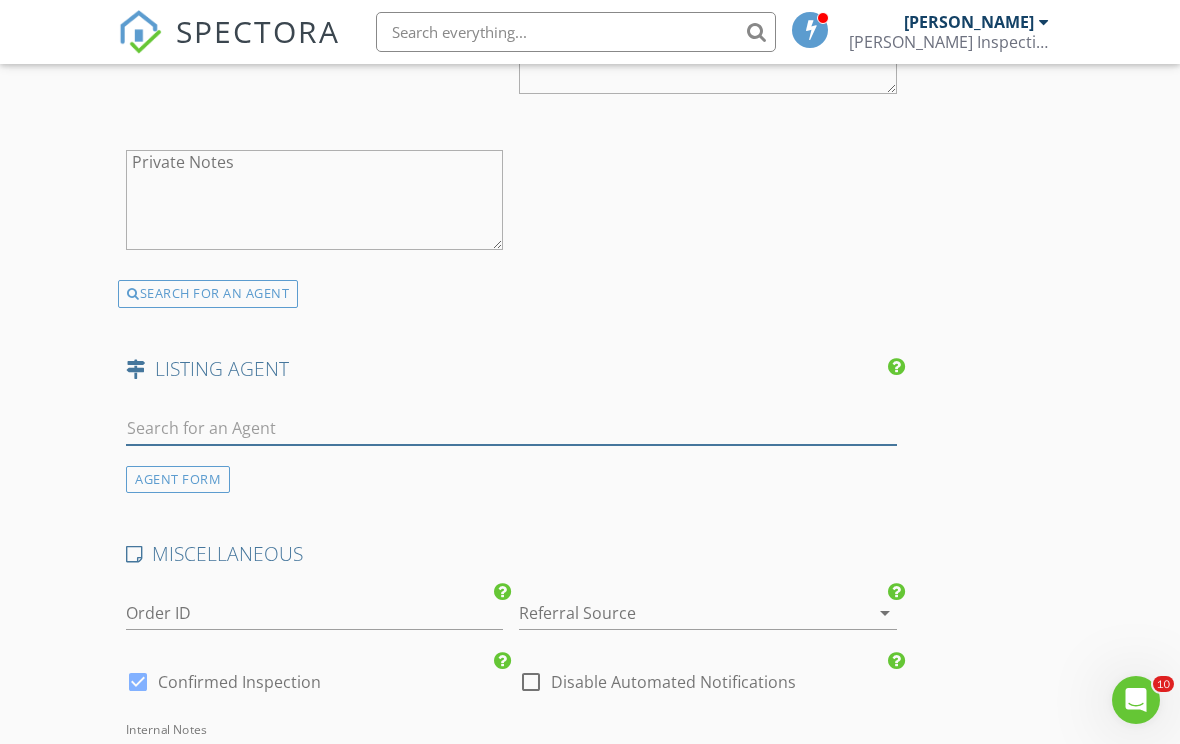 scroll, scrollTop: 2813, scrollLeft: 0, axis: vertical 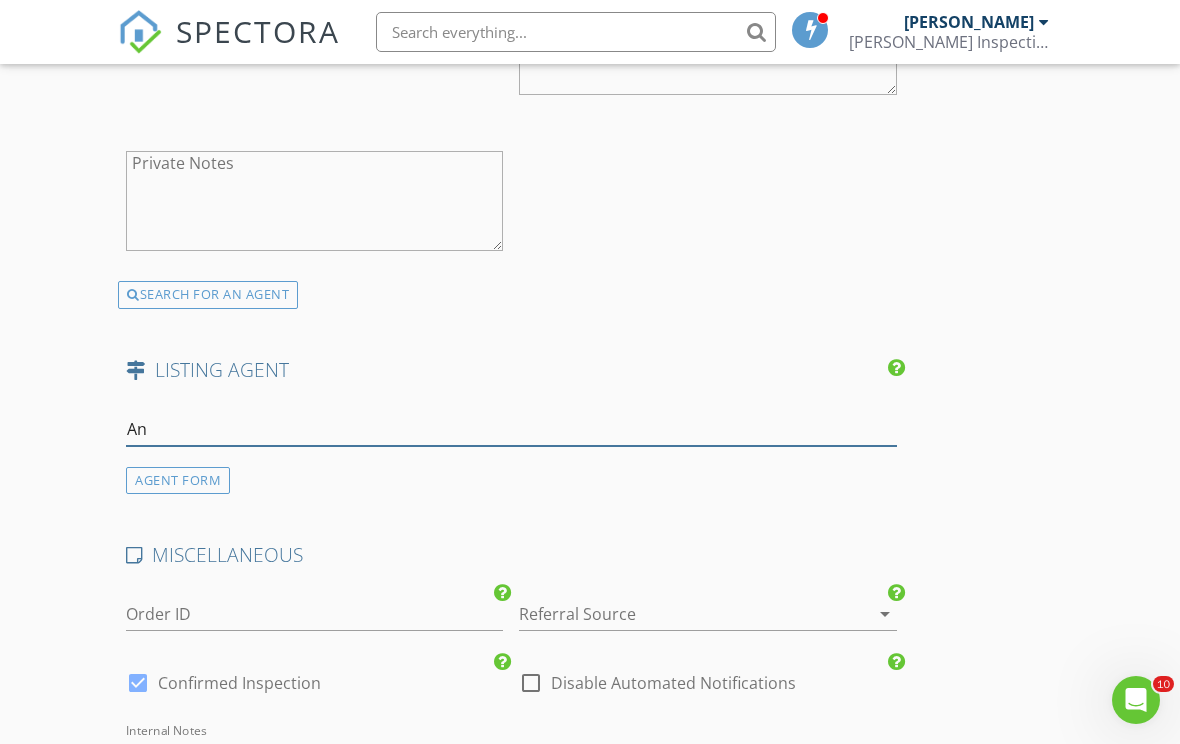 type on "Ang" 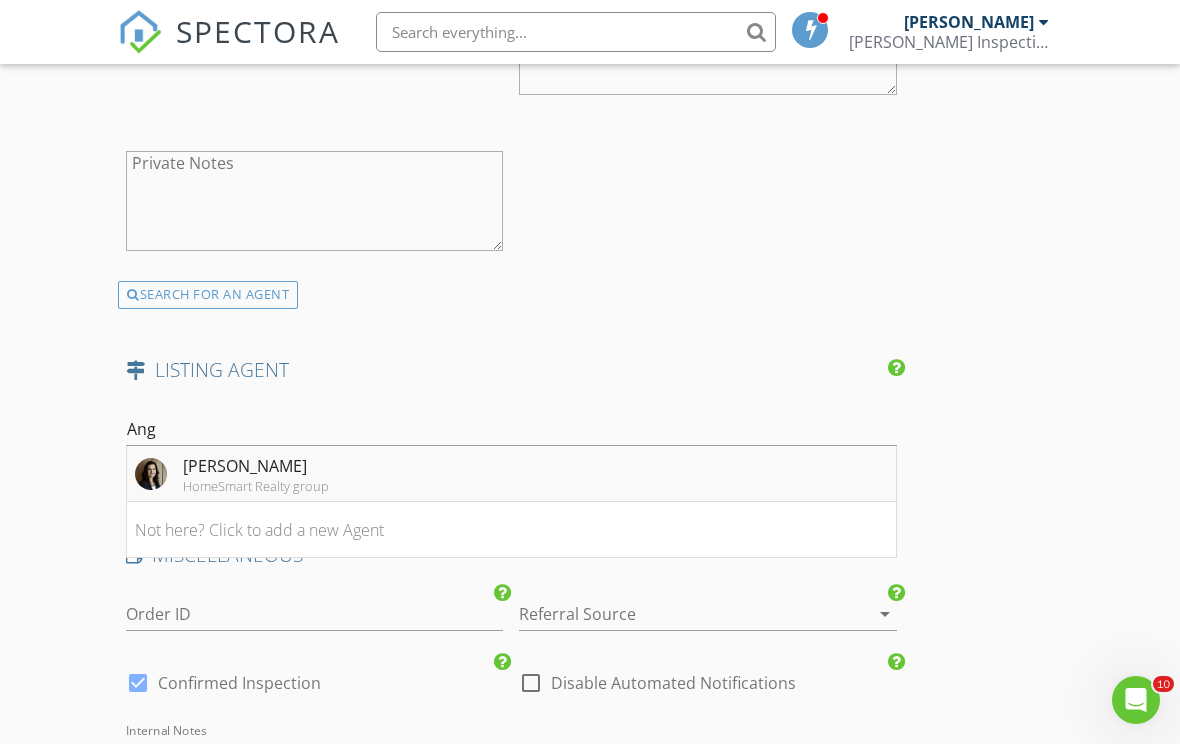 click on "[PERSON_NAME]" at bounding box center [256, 466] 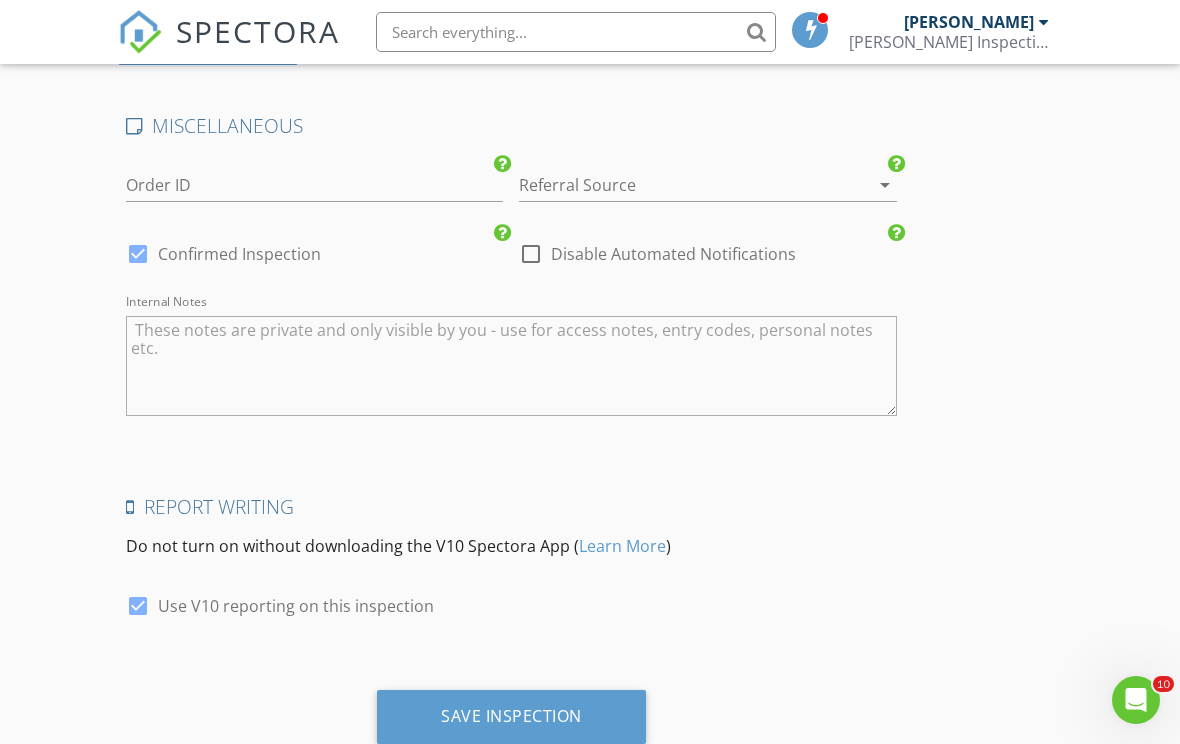scroll, scrollTop: 3724, scrollLeft: 0, axis: vertical 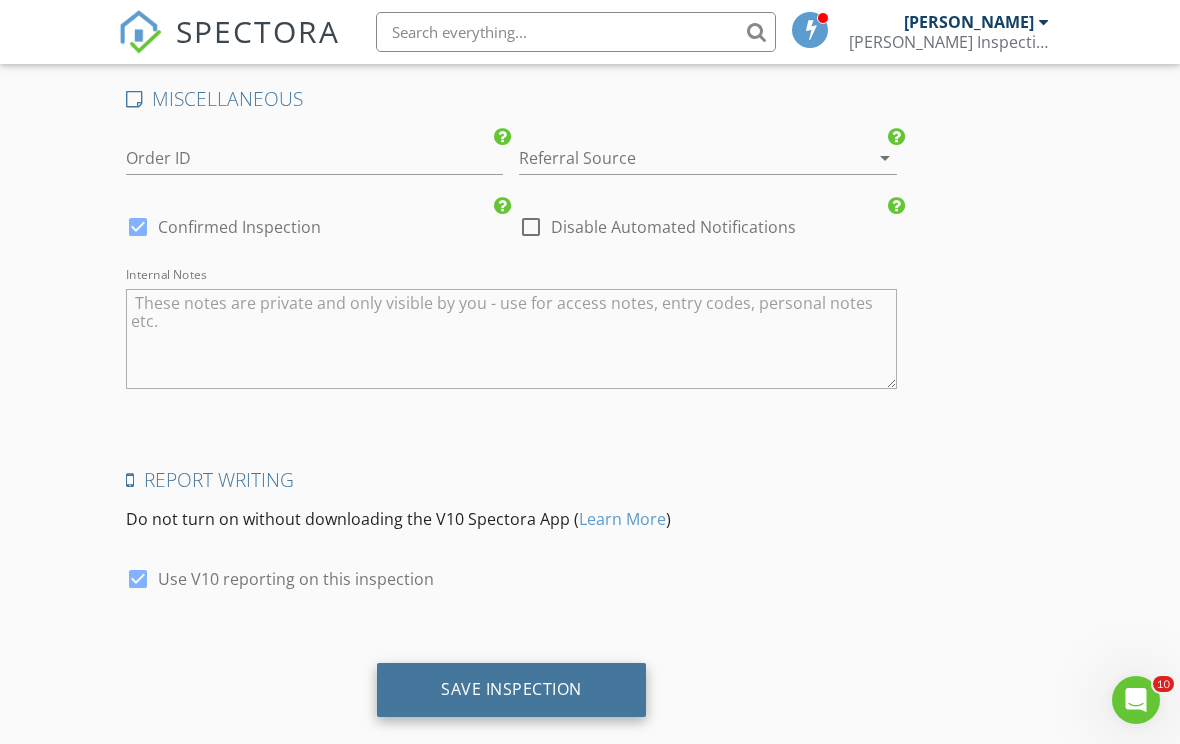 click on "Save Inspection" at bounding box center (511, 689) 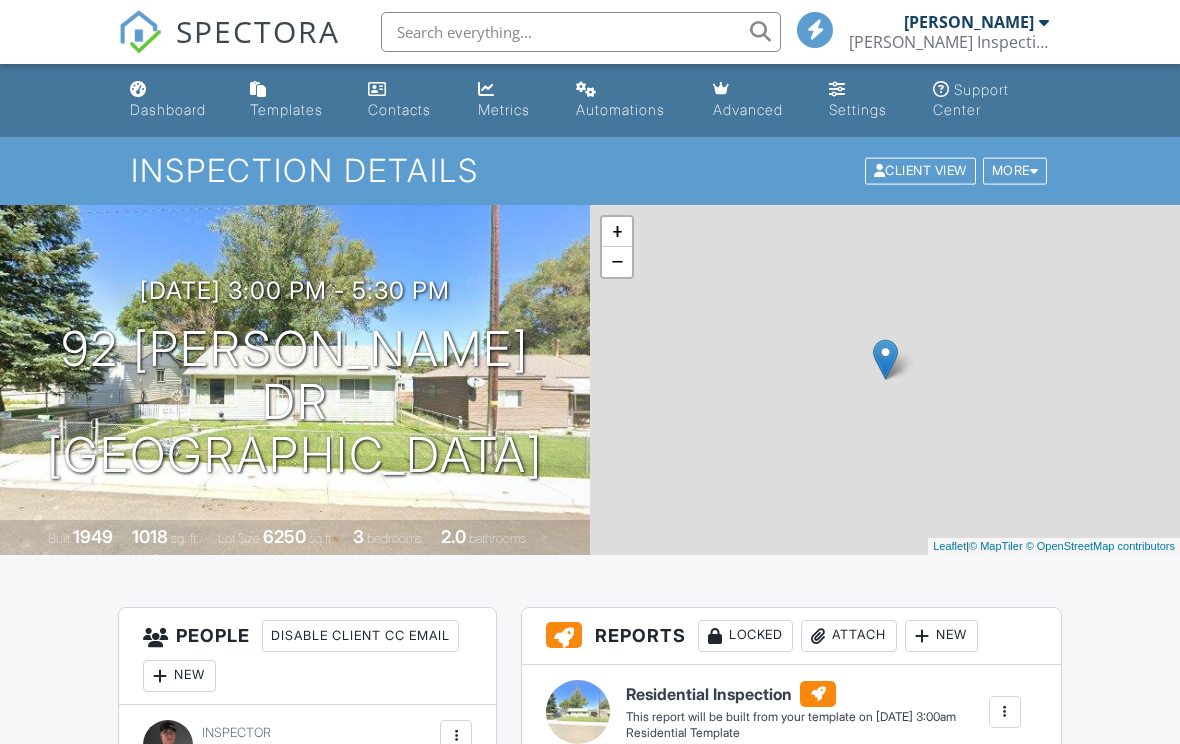 scroll, scrollTop: 0, scrollLeft: 0, axis: both 